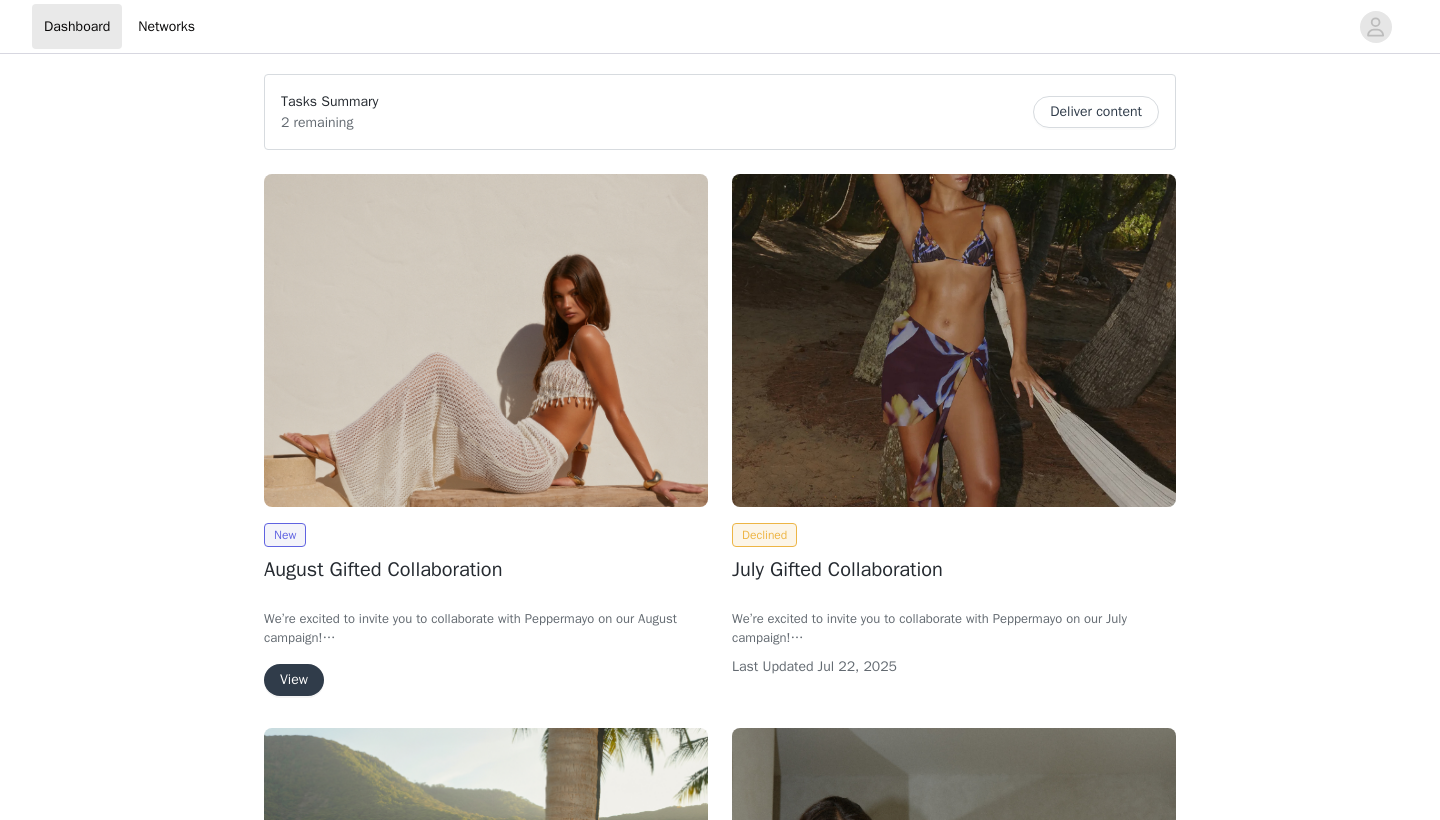 scroll, scrollTop: 0, scrollLeft: 0, axis: both 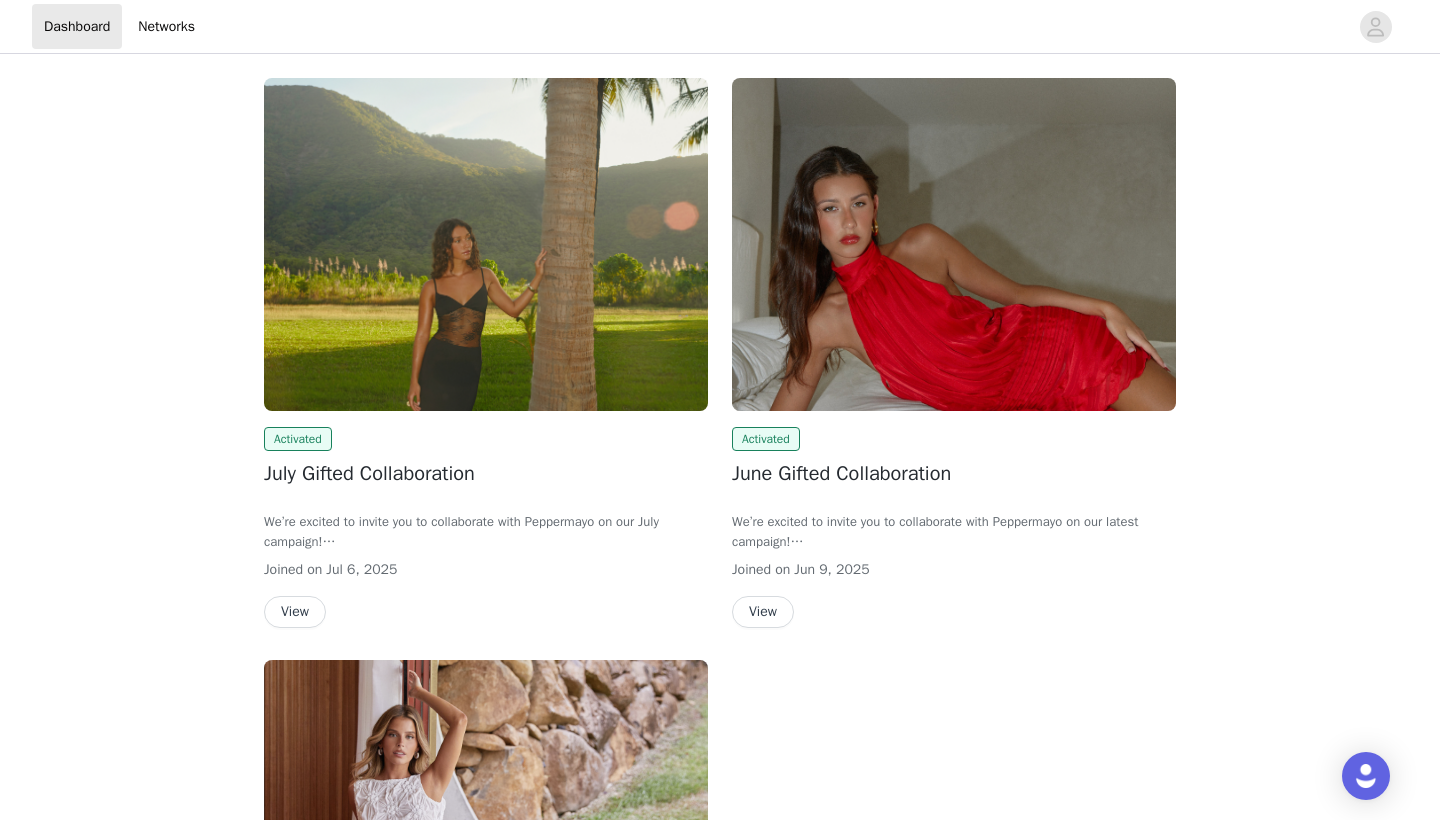 click at bounding box center (486, 244) 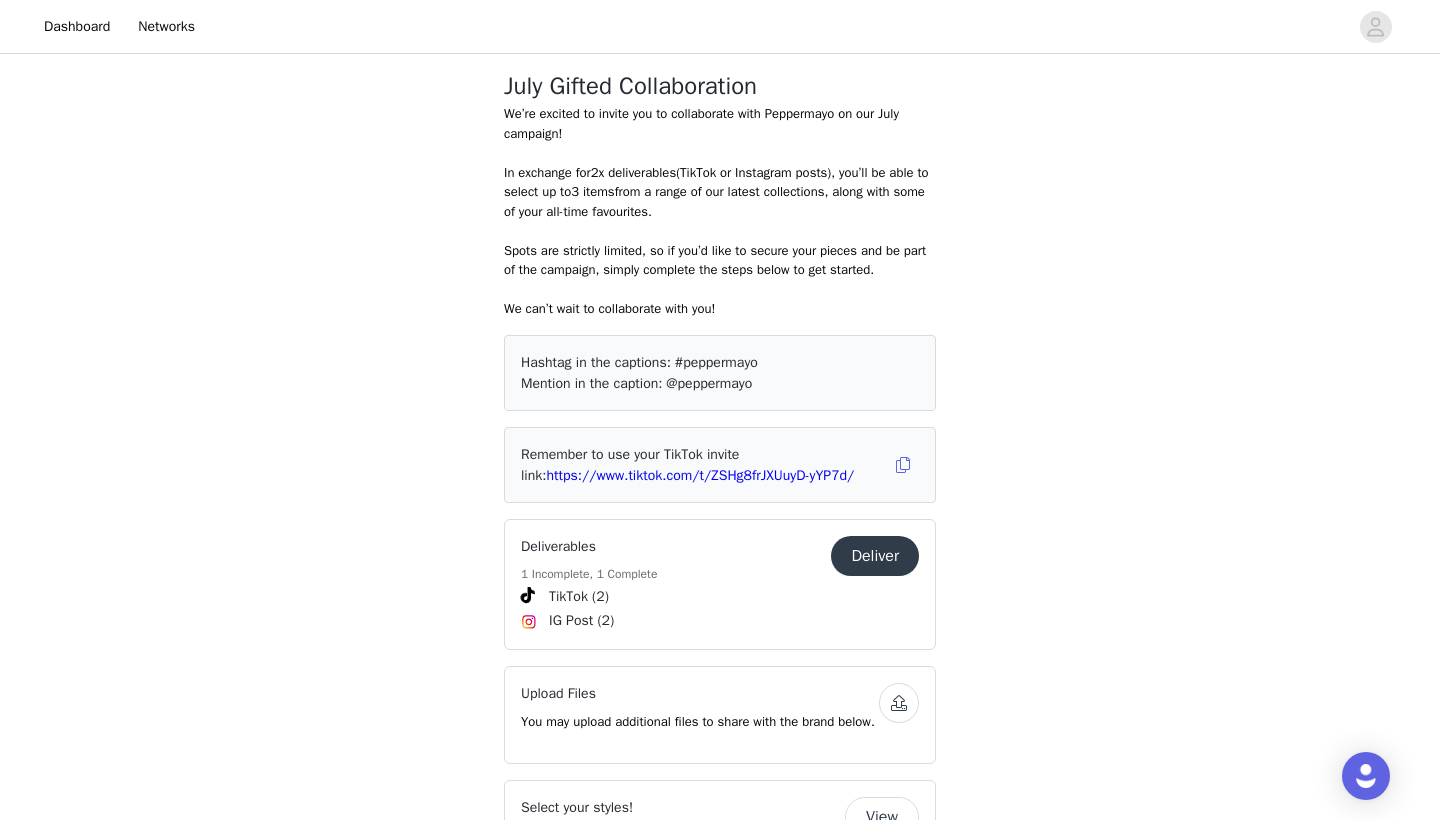 scroll, scrollTop: 829, scrollLeft: 0, axis: vertical 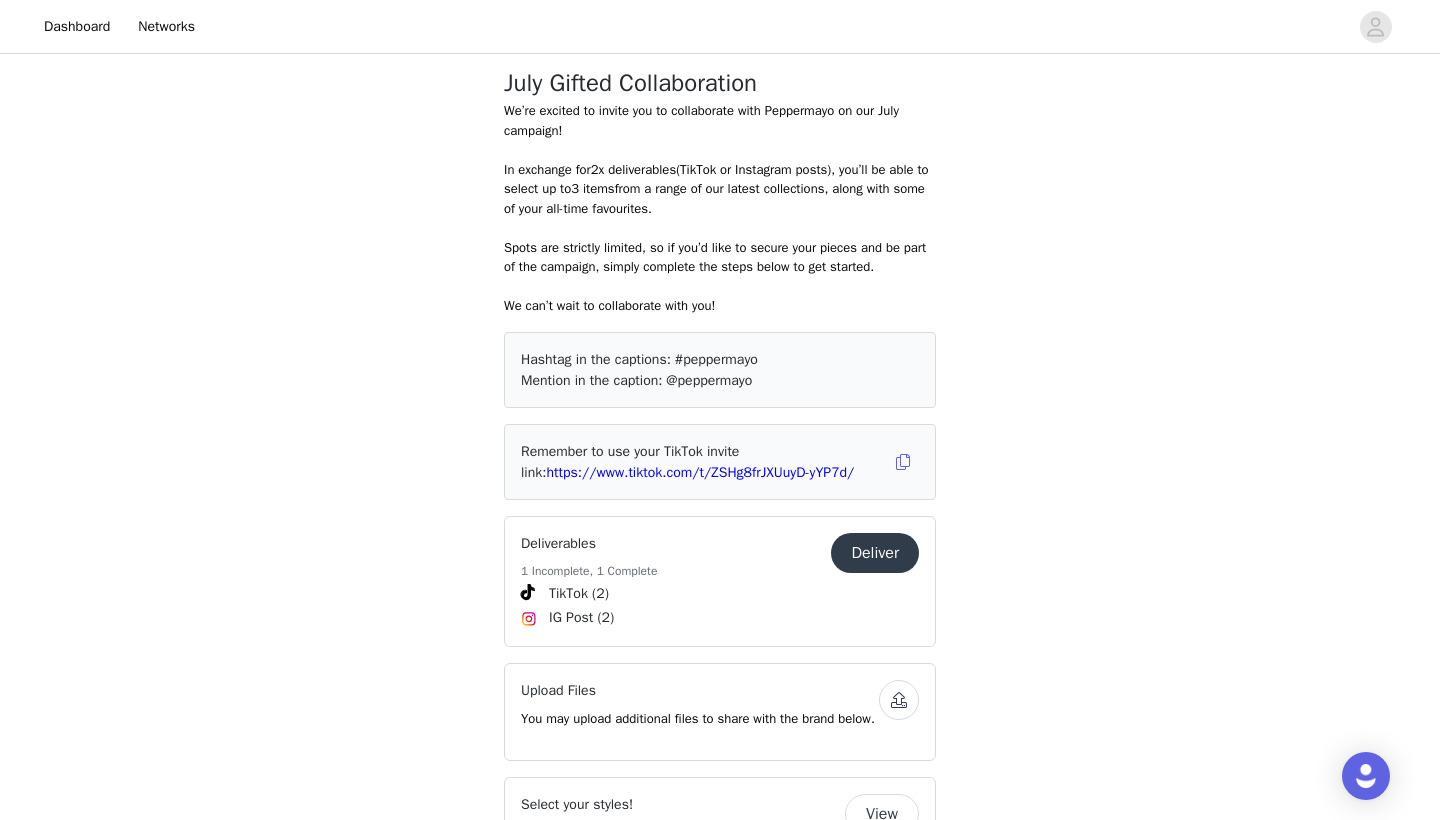 click on "Deliver" at bounding box center [875, 553] 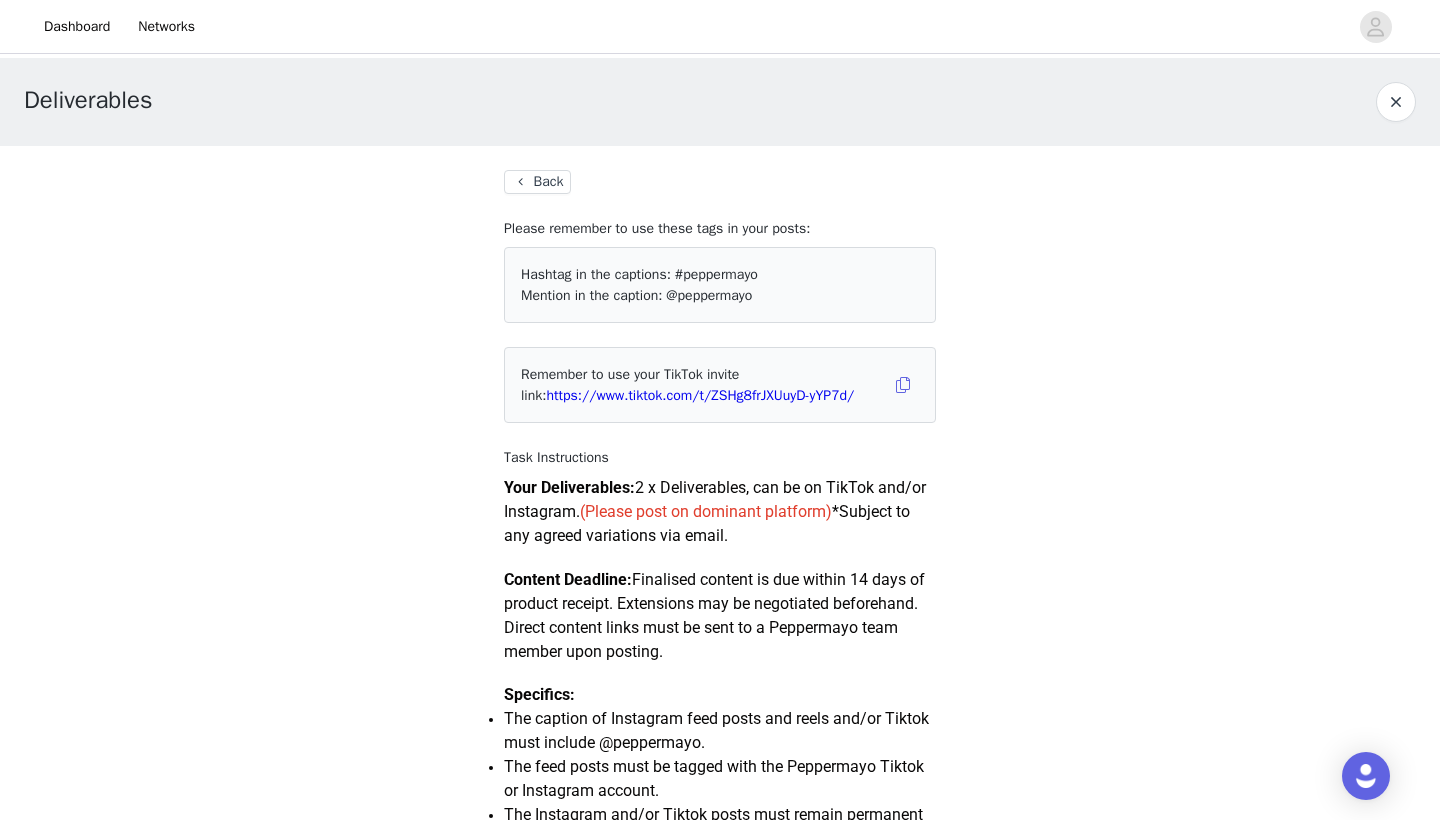 scroll, scrollTop: 0, scrollLeft: 0, axis: both 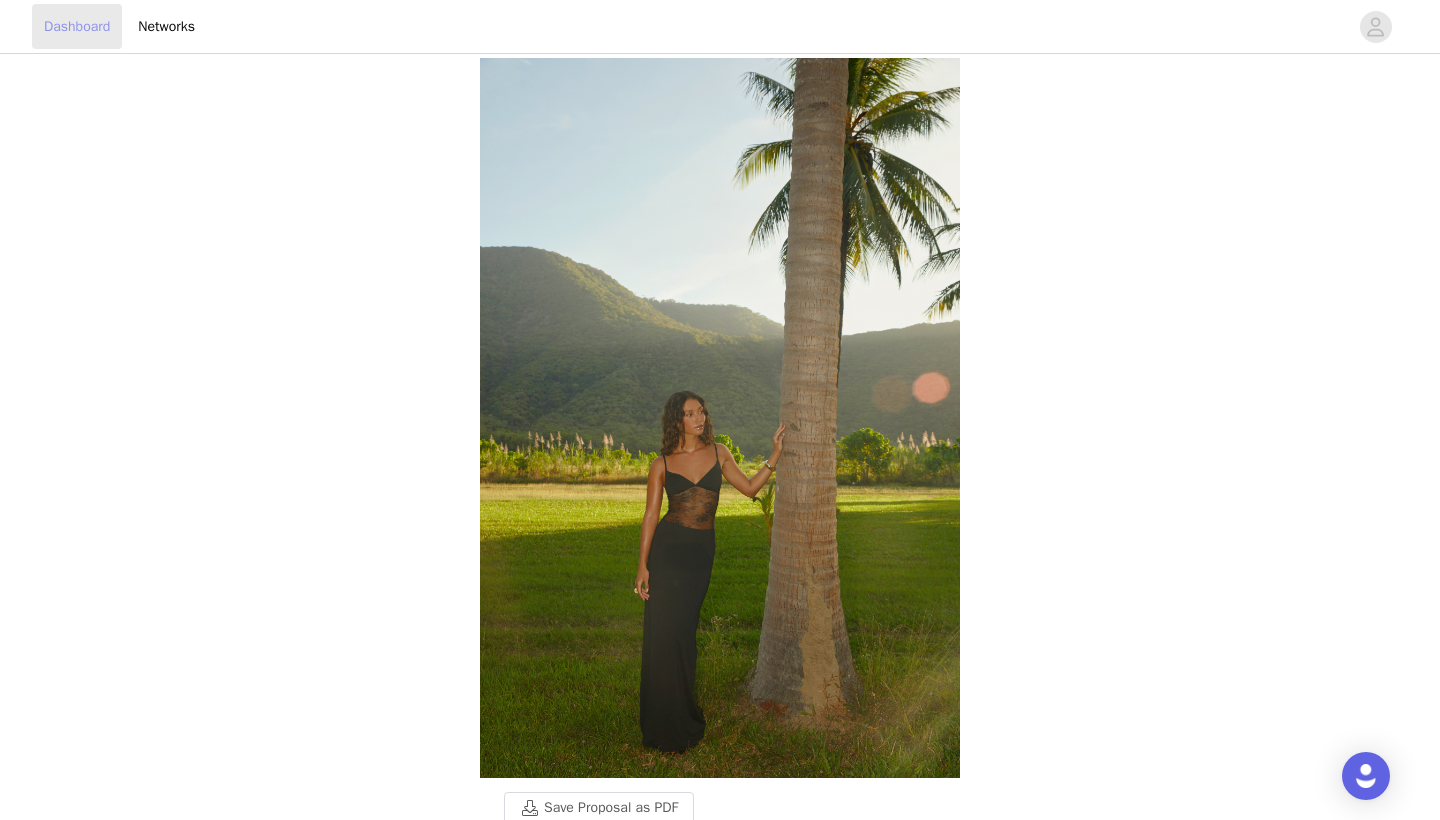 click on "Dashboard" at bounding box center [77, 26] 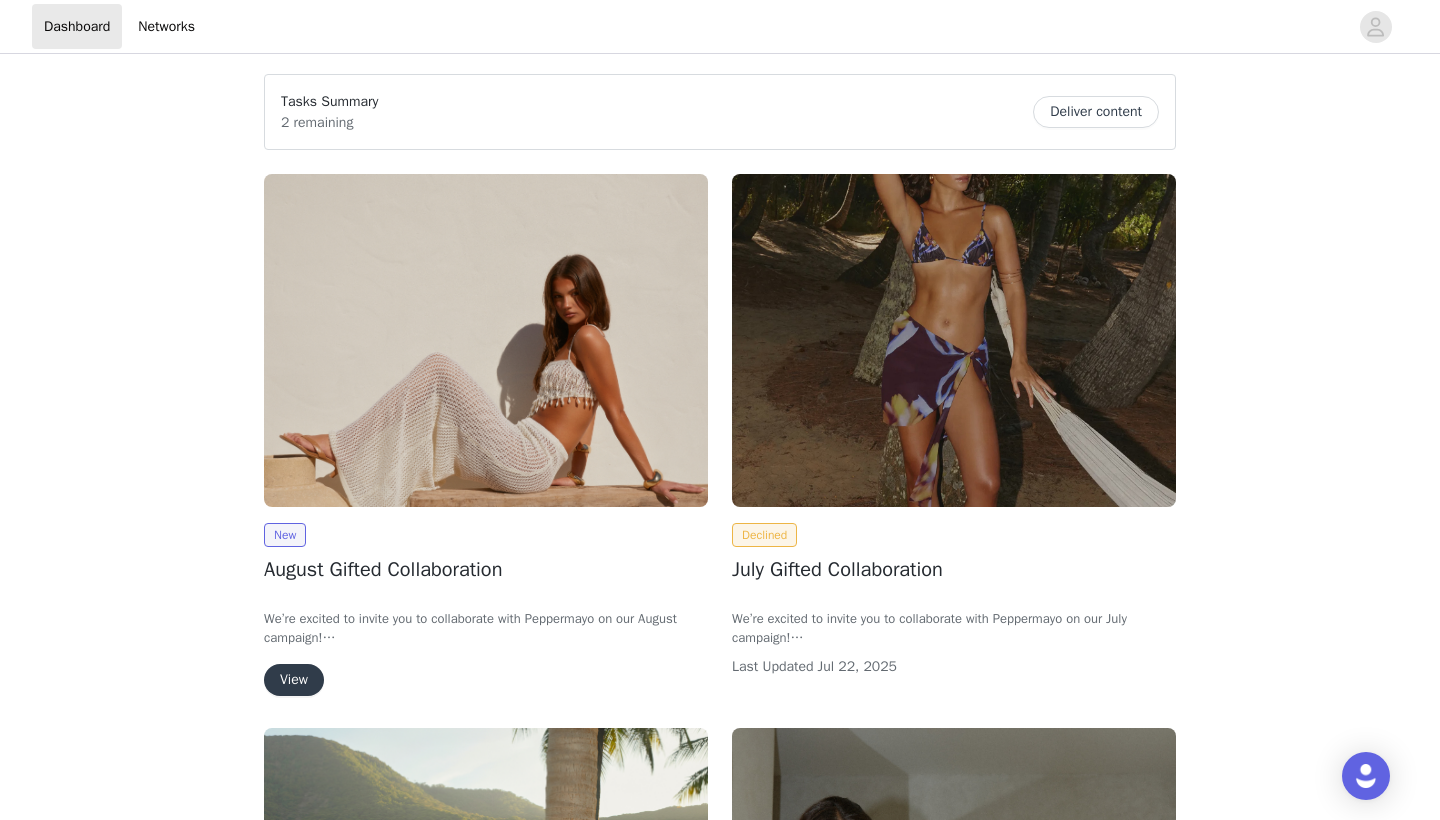 click on "View" at bounding box center [294, 680] 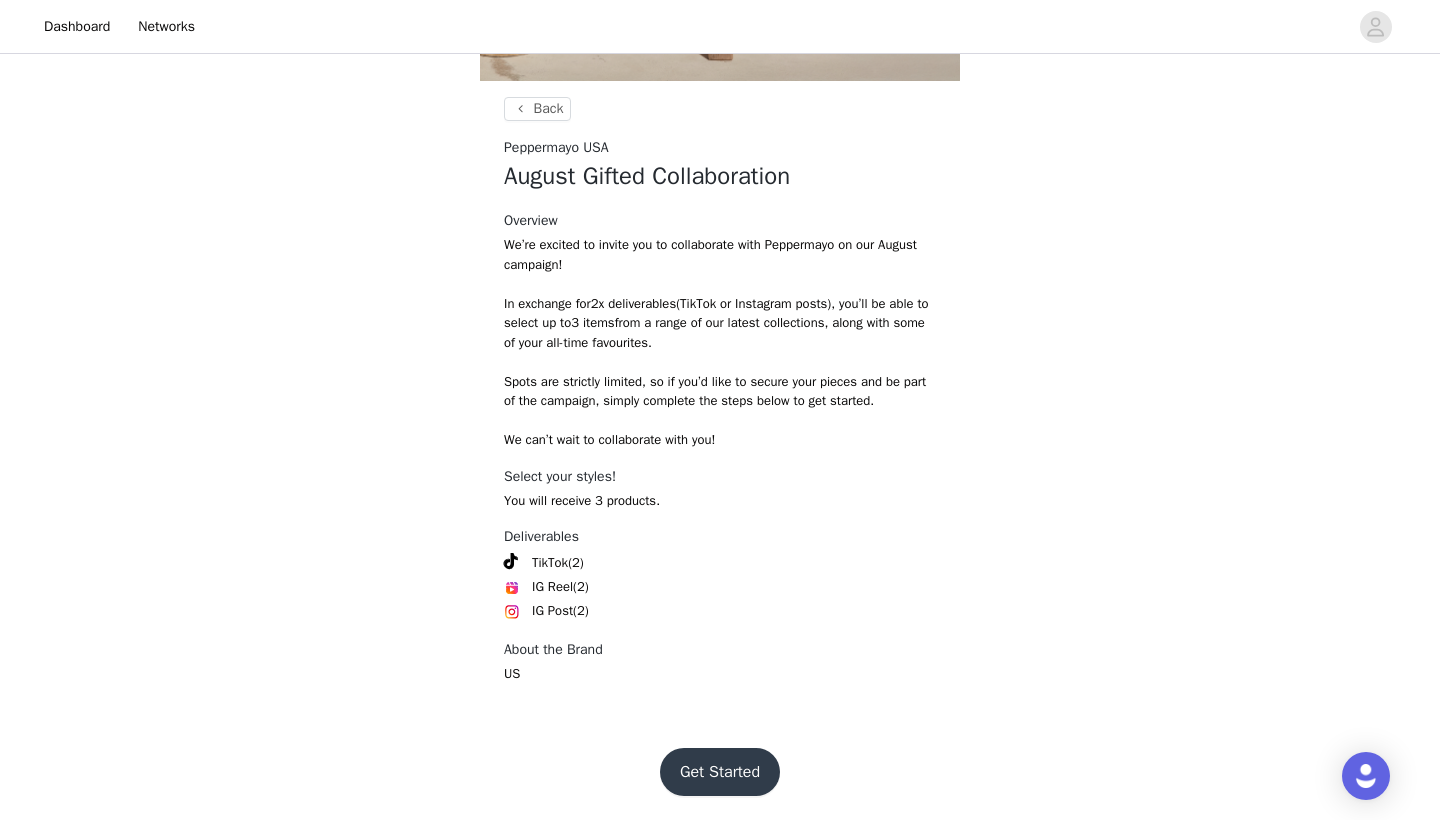 scroll, scrollTop: 642, scrollLeft: 0, axis: vertical 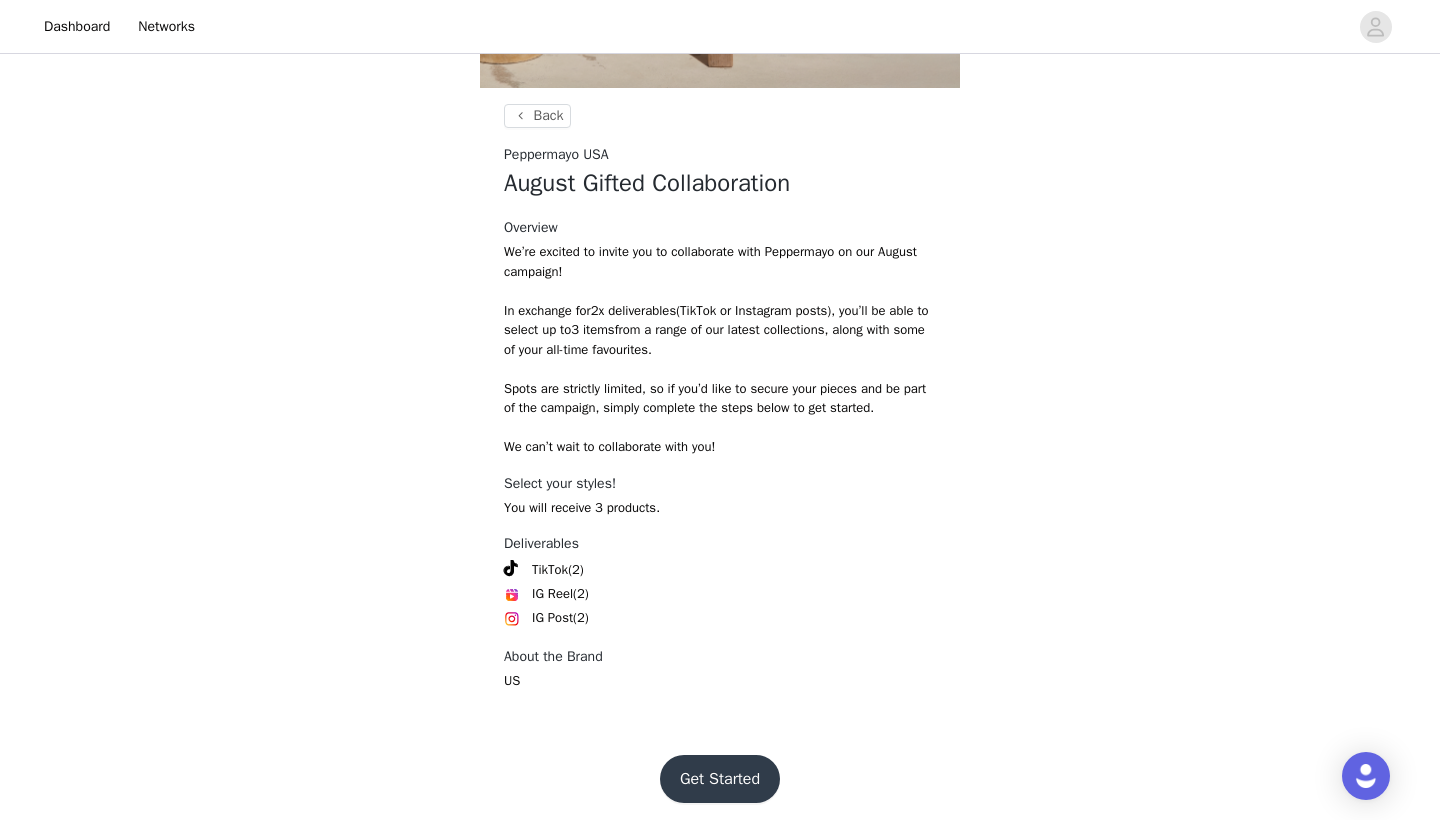 click on "Get Started" at bounding box center (720, 779) 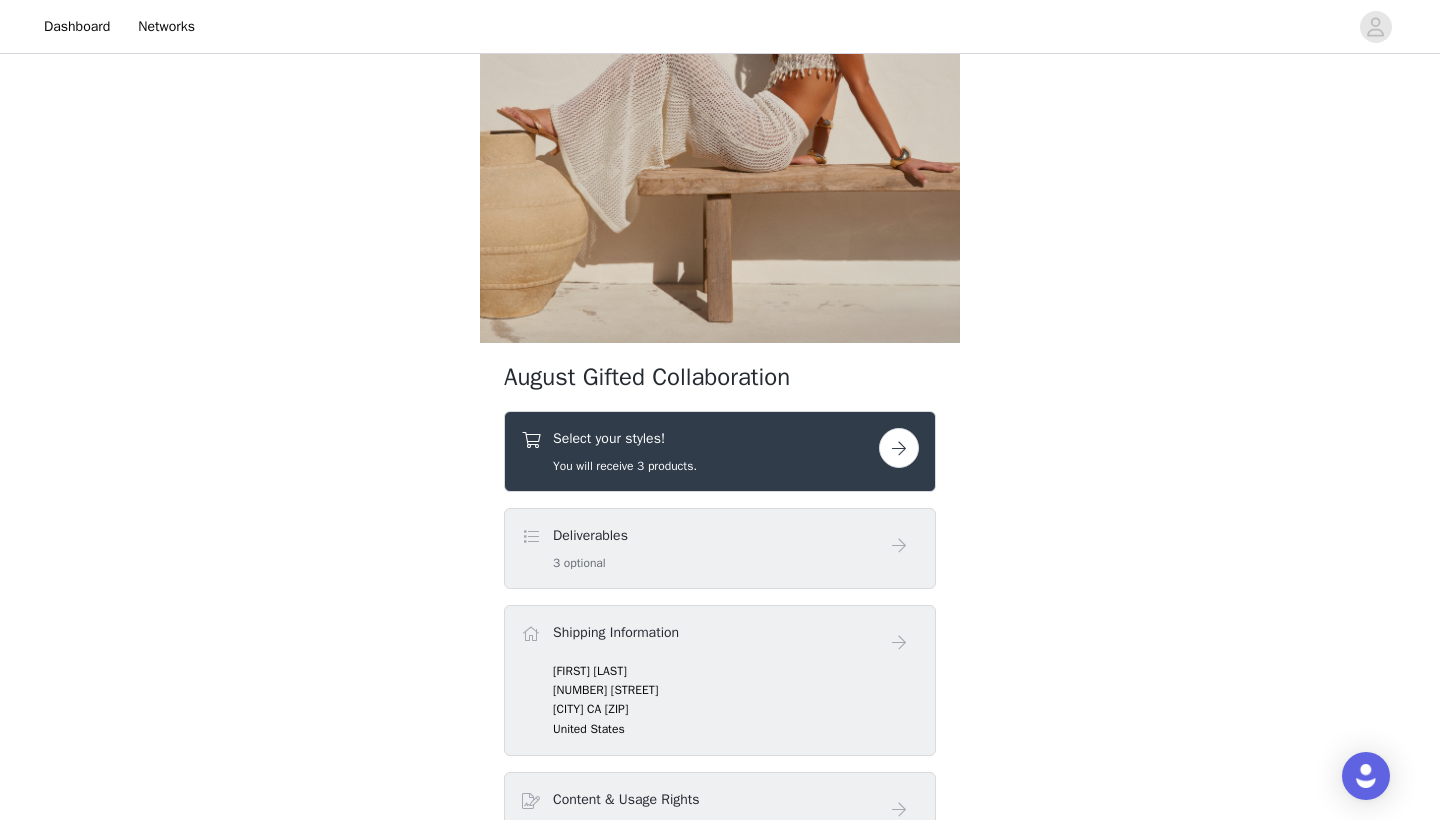 scroll, scrollTop: 393, scrollLeft: 0, axis: vertical 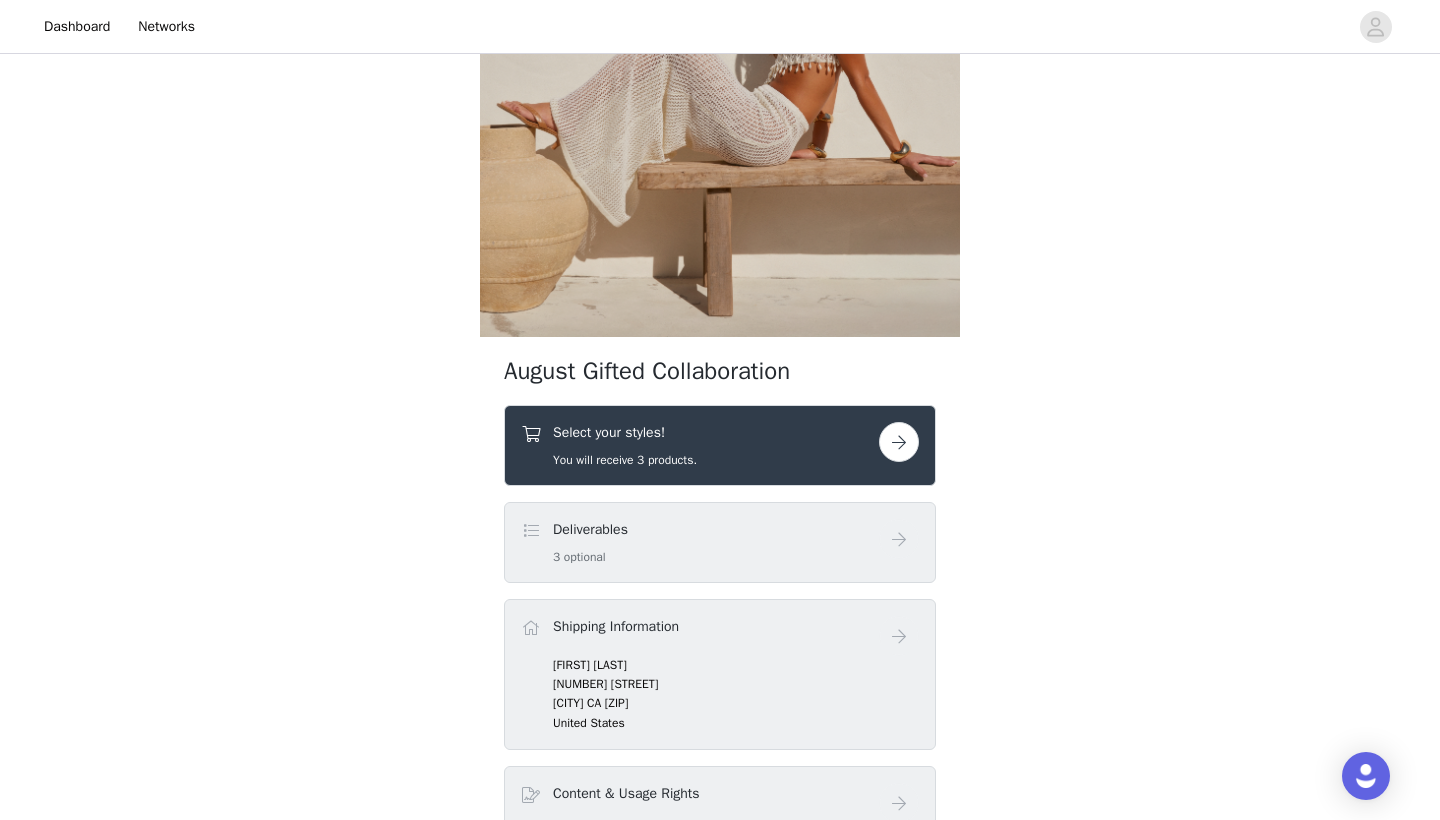 click at bounding box center [899, 442] 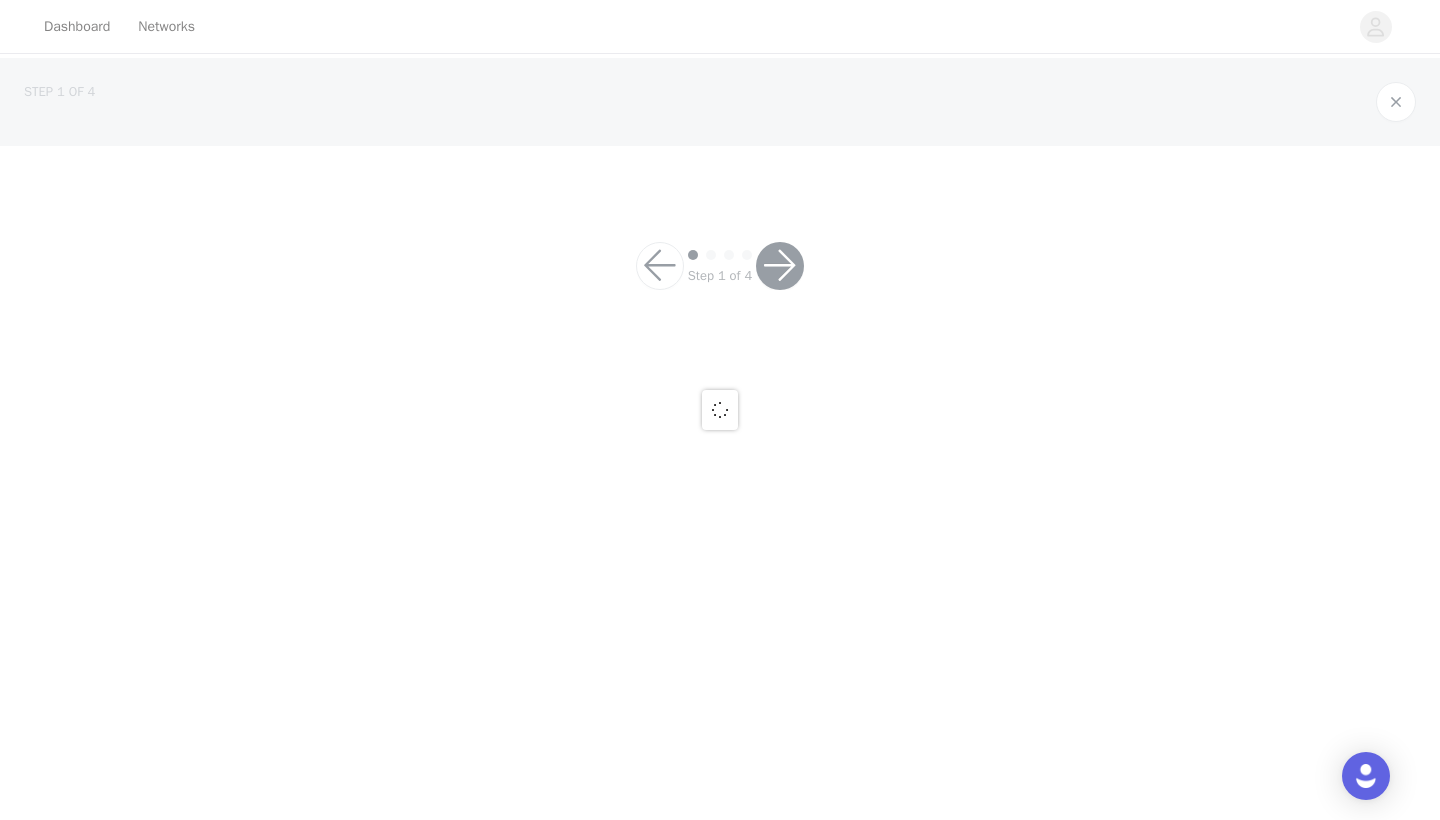 scroll, scrollTop: 0, scrollLeft: 0, axis: both 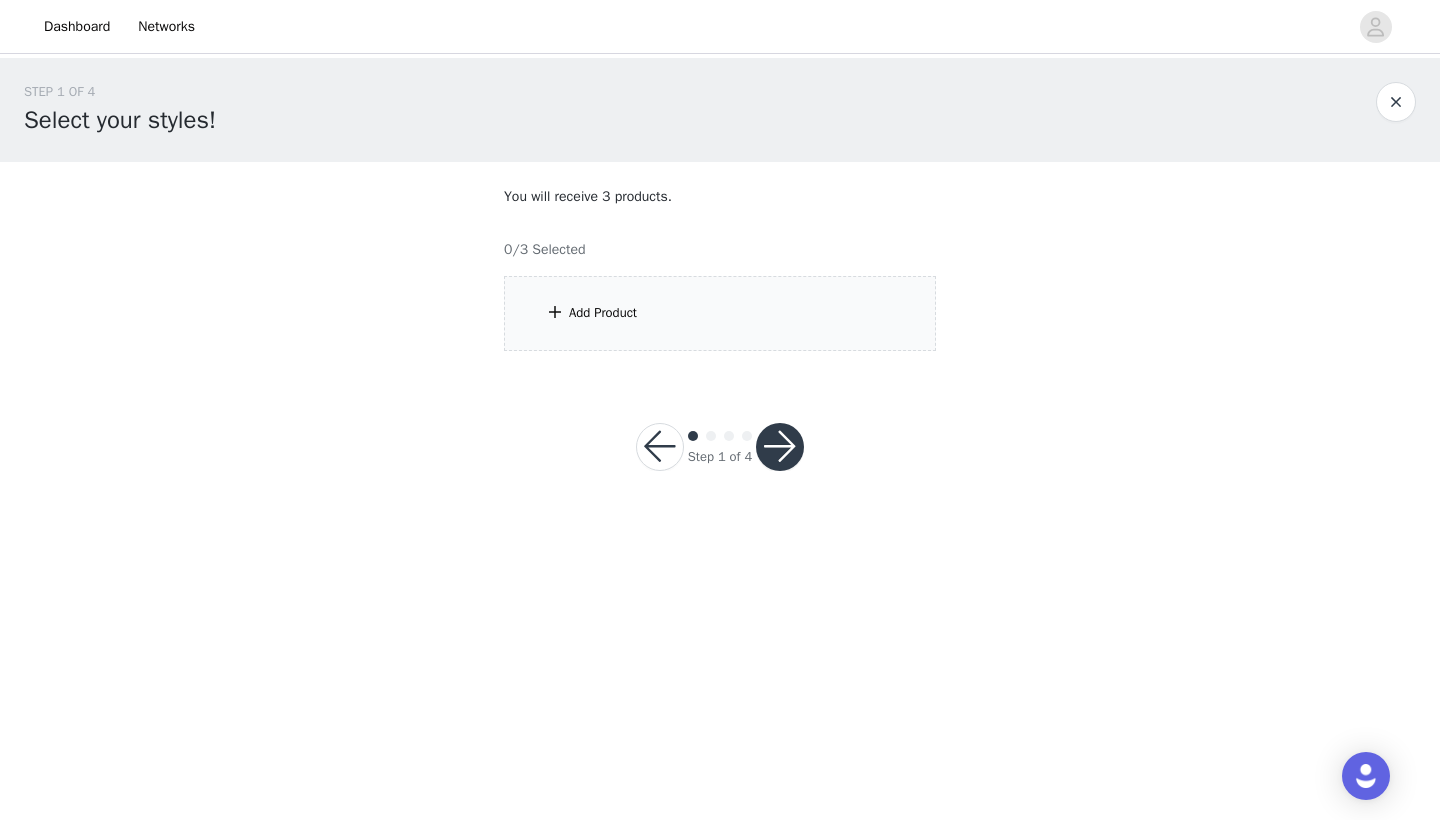 click on "Add Product" at bounding box center (720, 313) 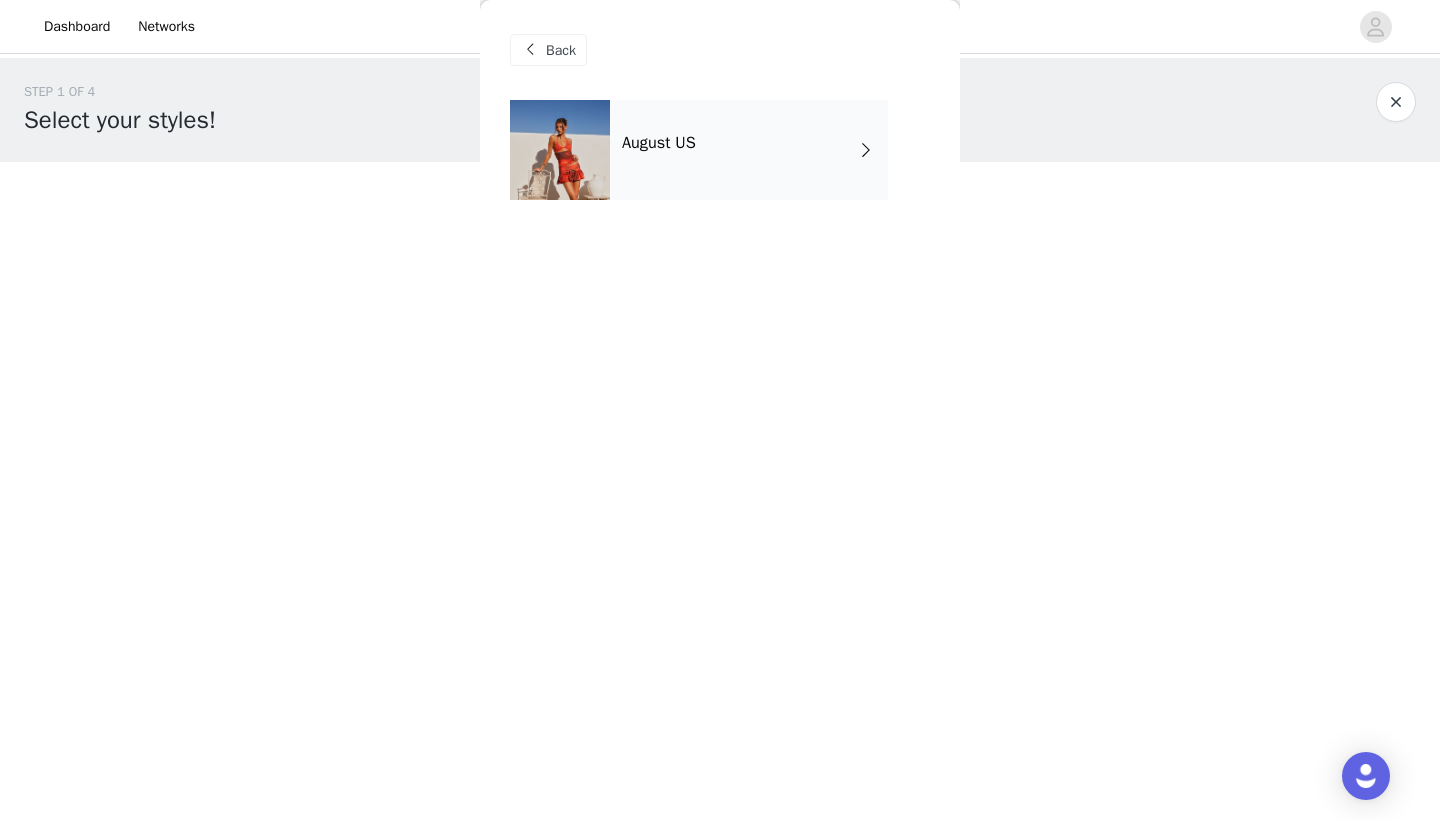 click on "August US" at bounding box center [749, 150] 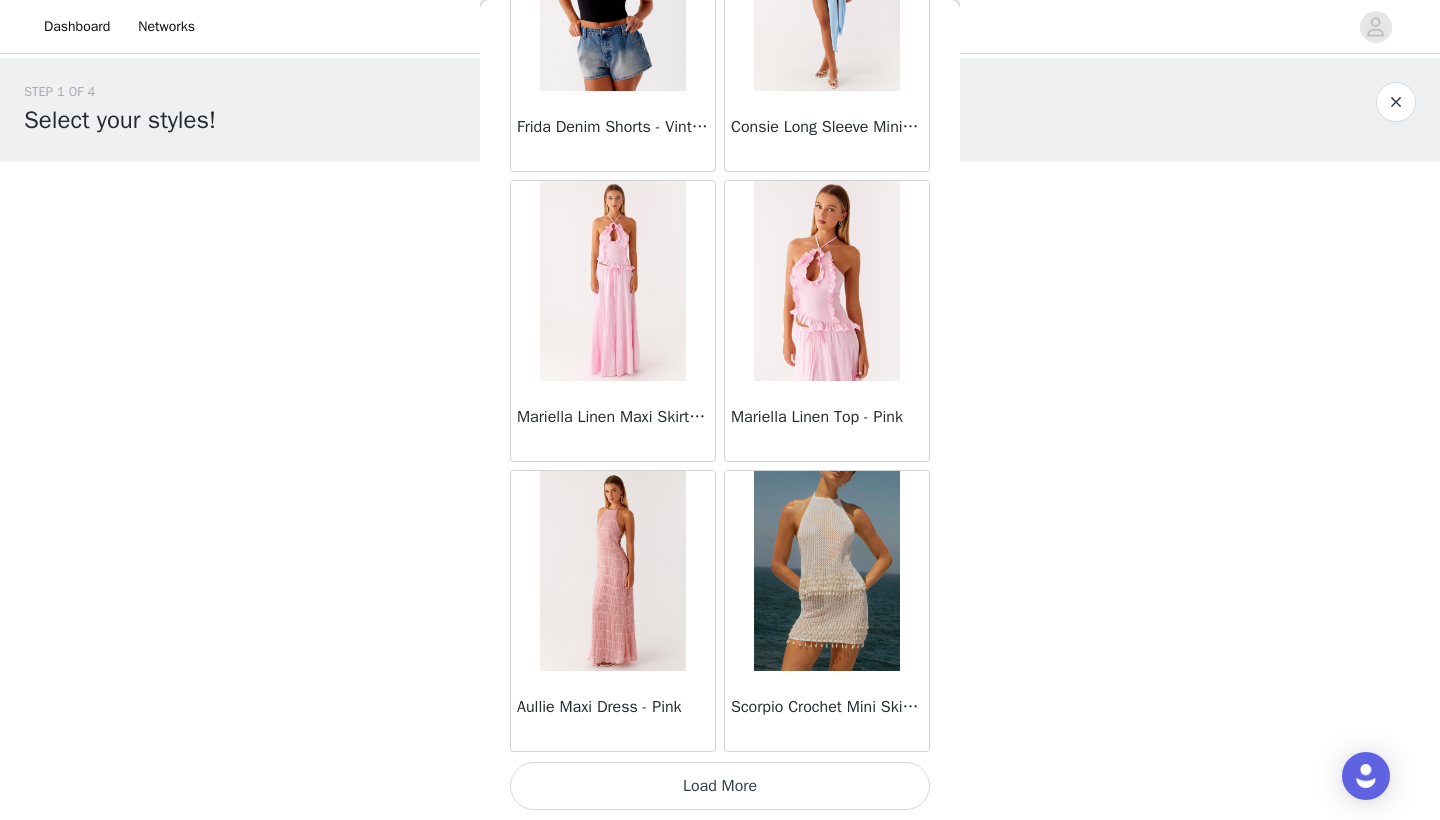 scroll, scrollTop: 2240, scrollLeft: 0, axis: vertical 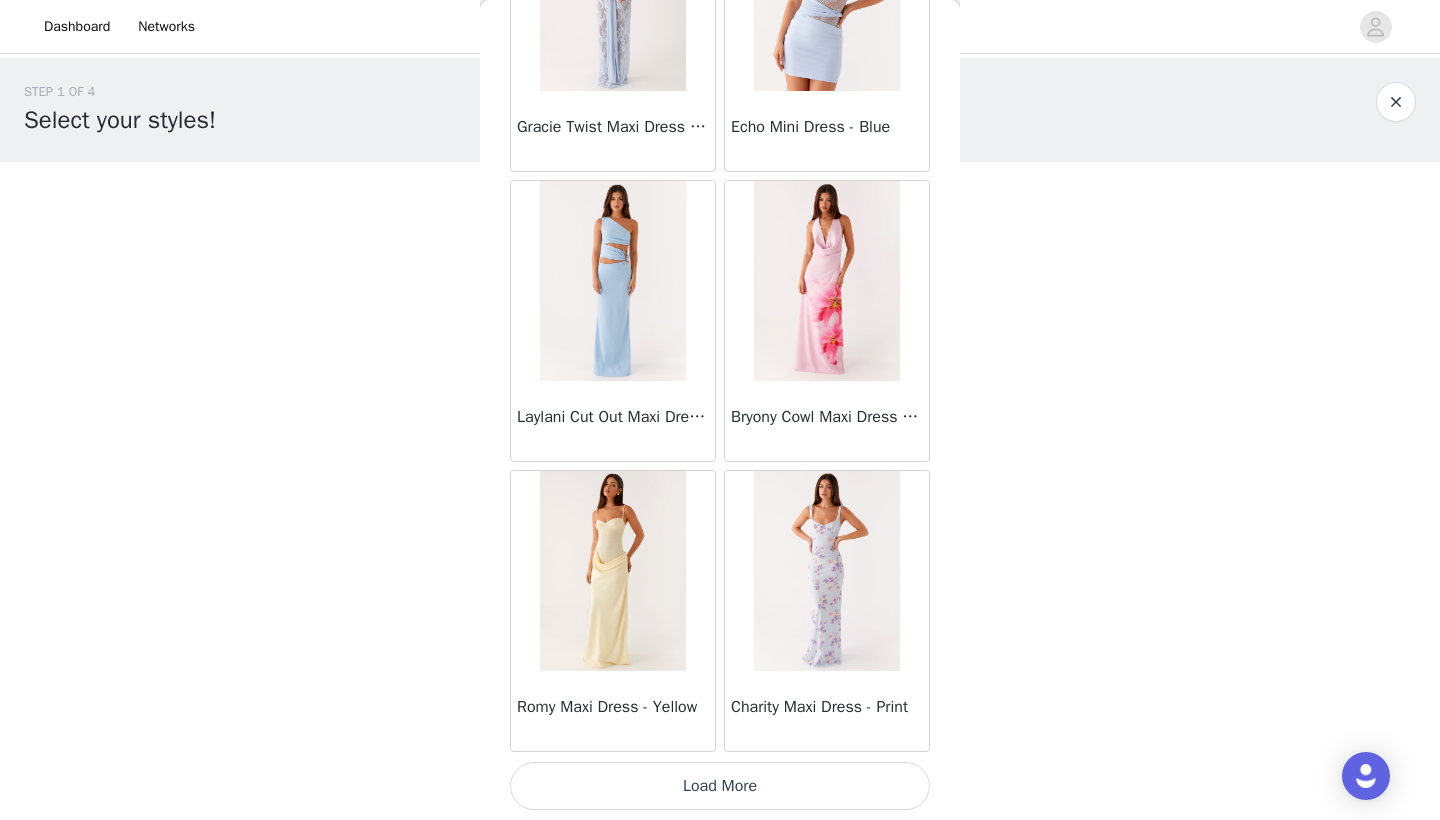 click on "Load More" at bounding box center (720, 786) 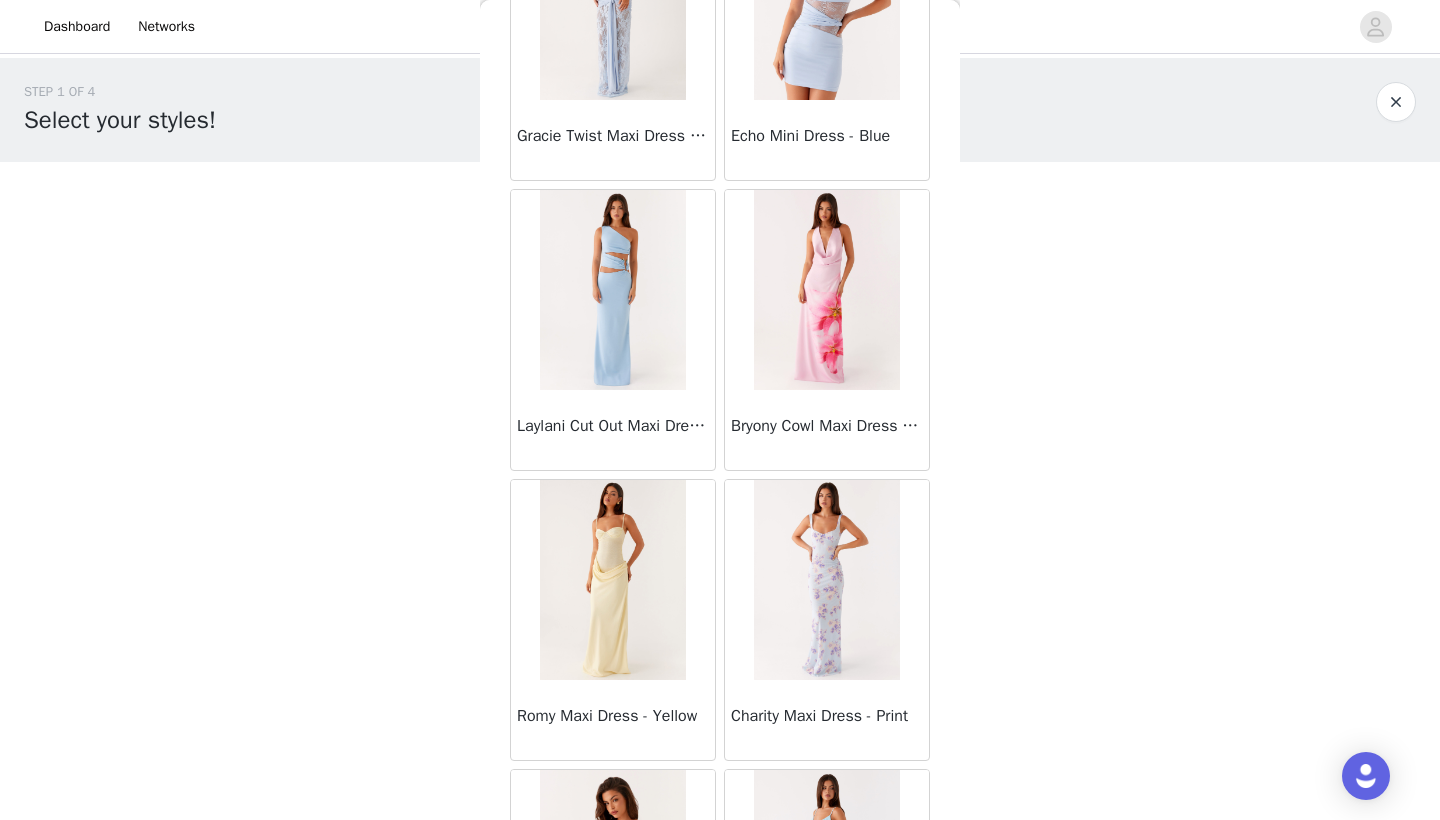 scroll, scrollTop: 0, scrollLeft: 0, axis: both 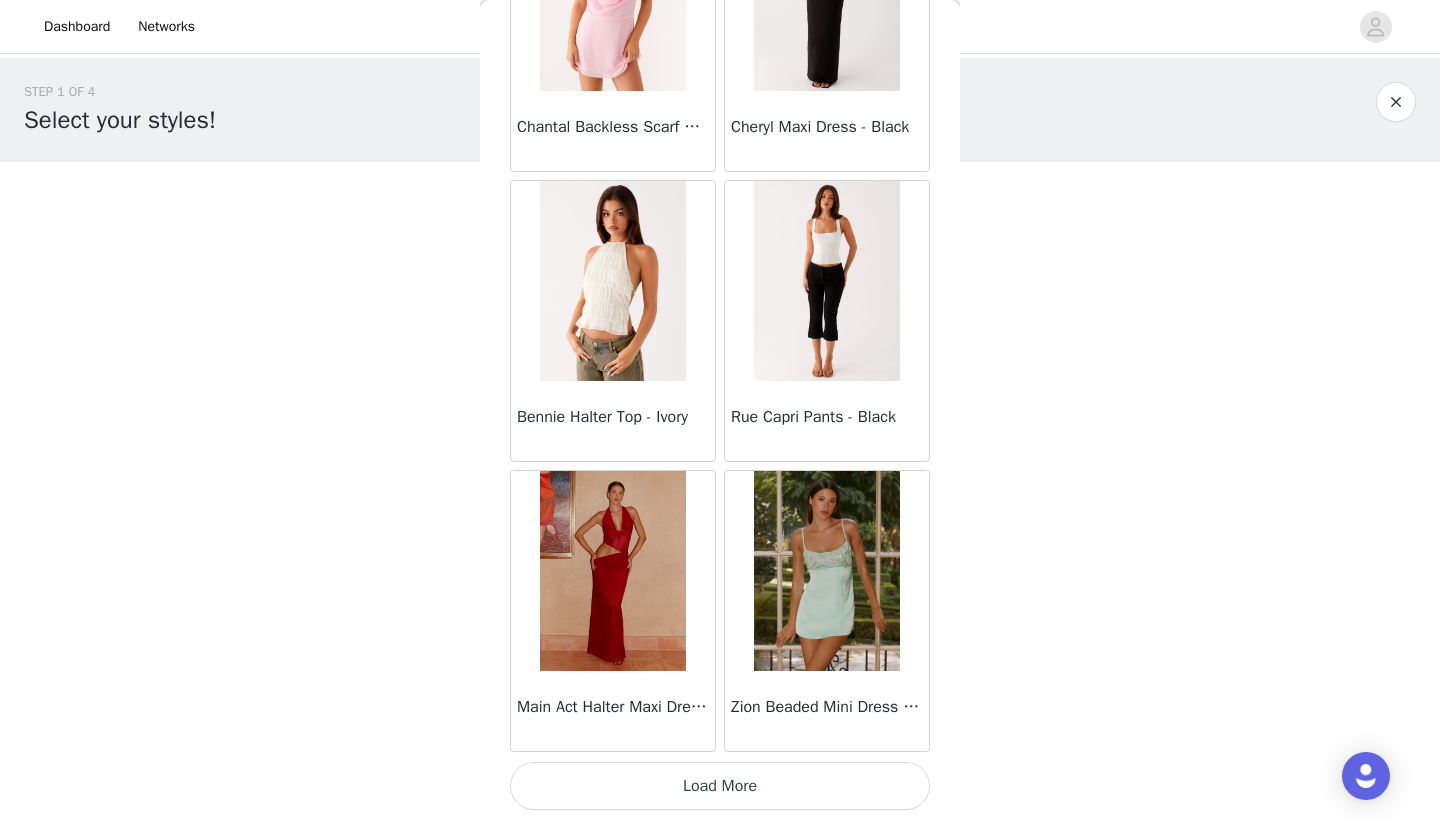 click on "Load More" at bounding box center (720, 786) 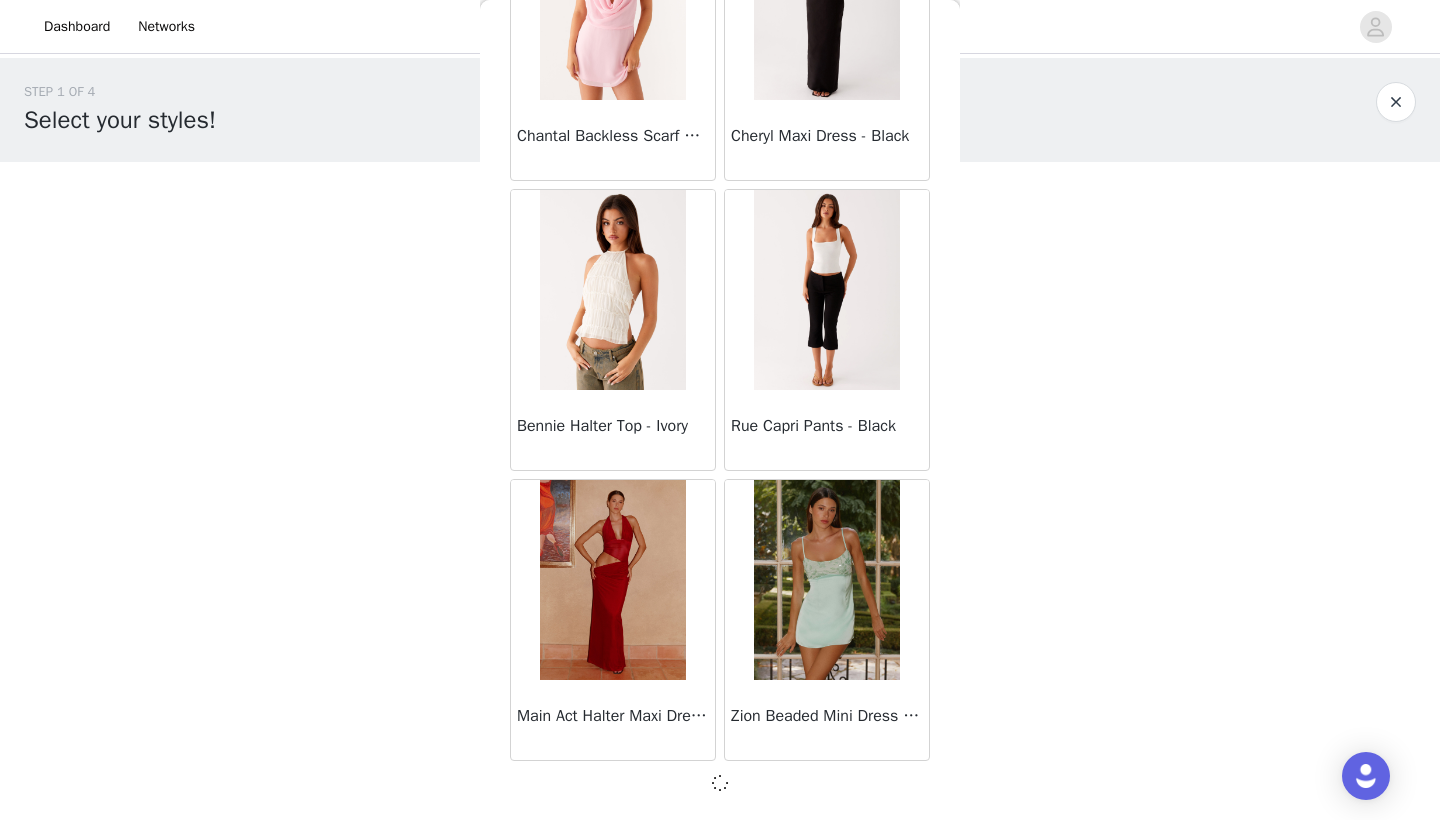 scroll, scrollTop: 8031, scrollLeft: 0, axis: vertical 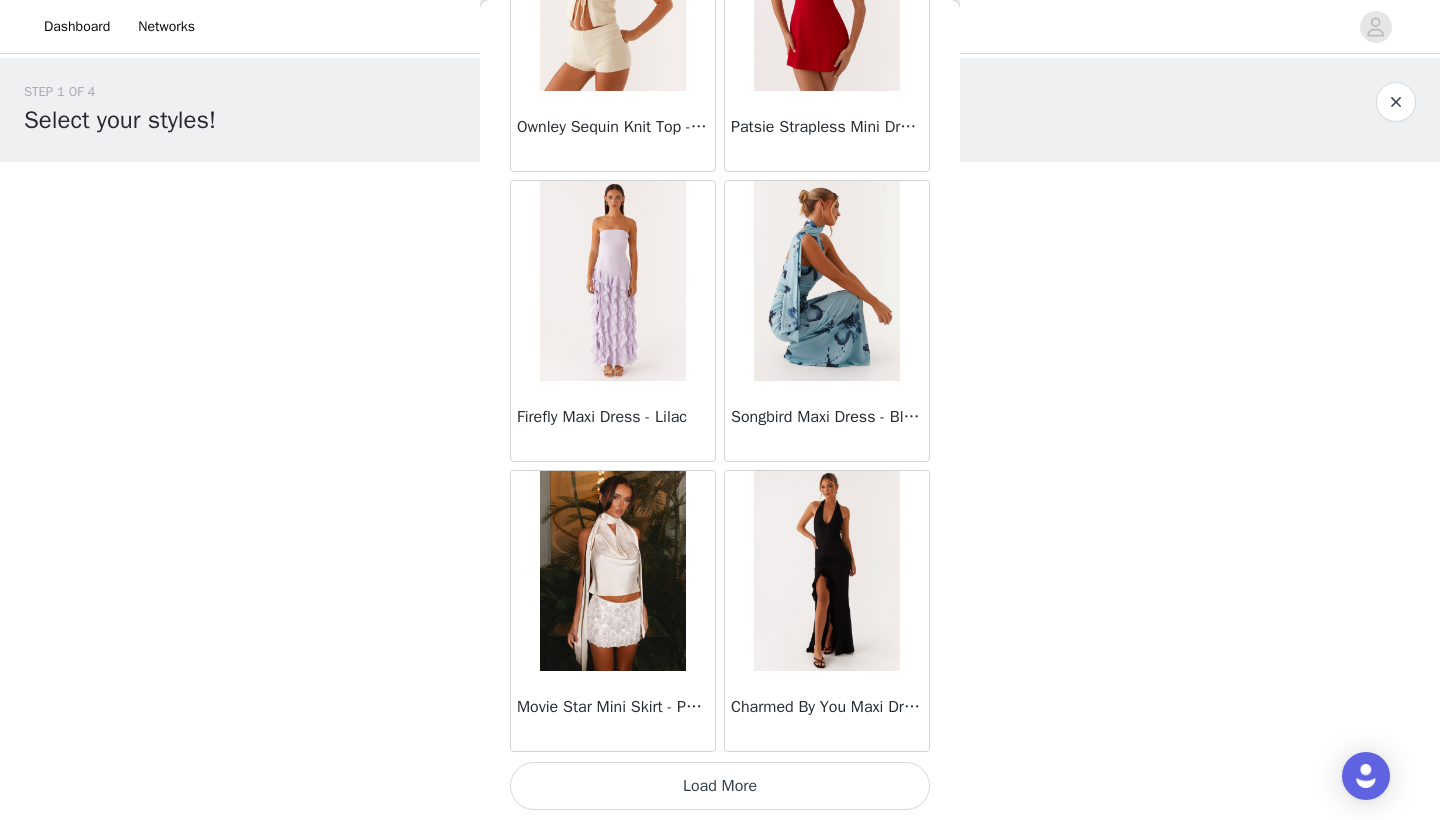 click on "Load More" at bounding box center (720, 786) 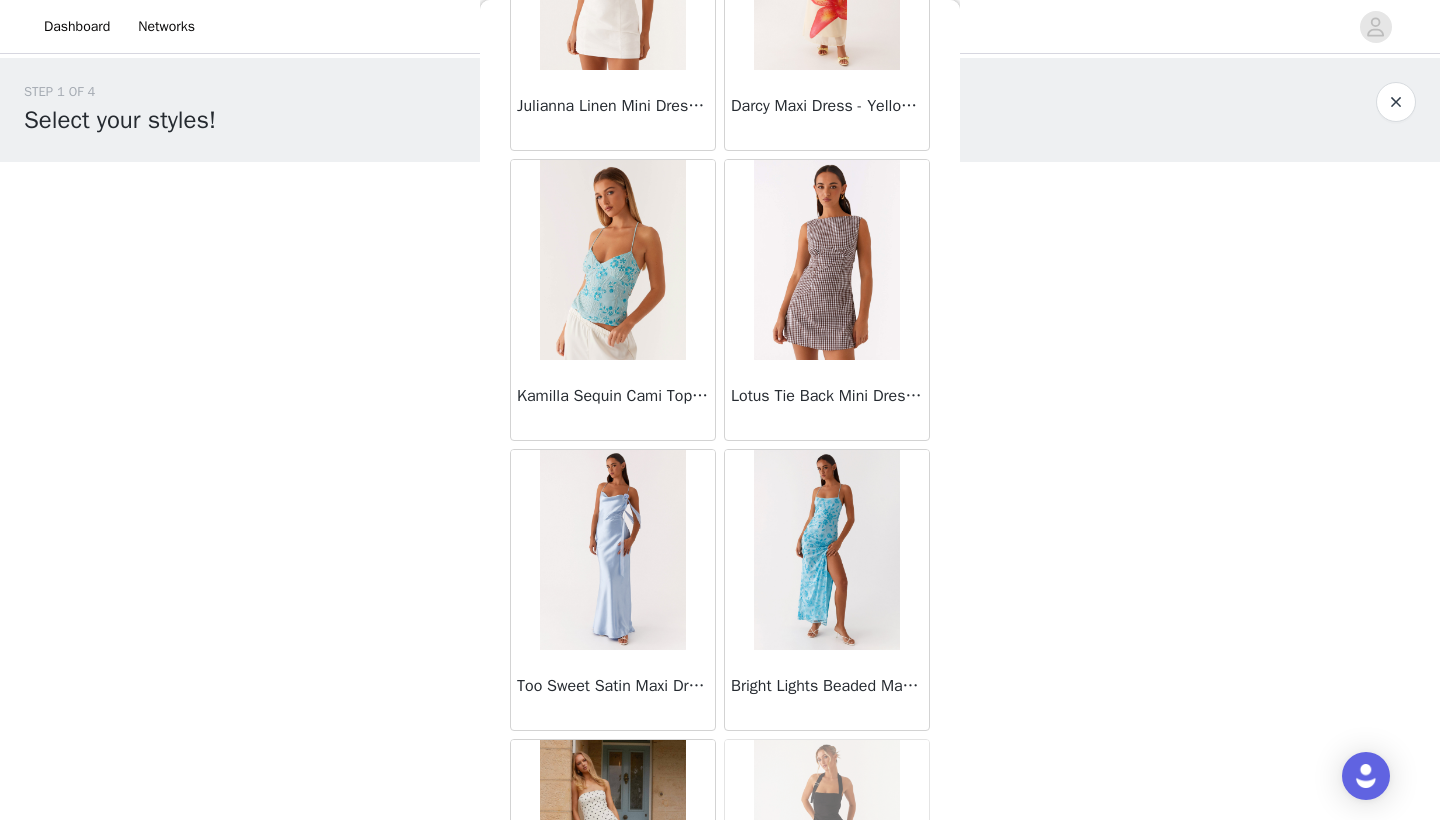 scroll, scrollTop: 13576, scrollLeft: 0, axis: vertical 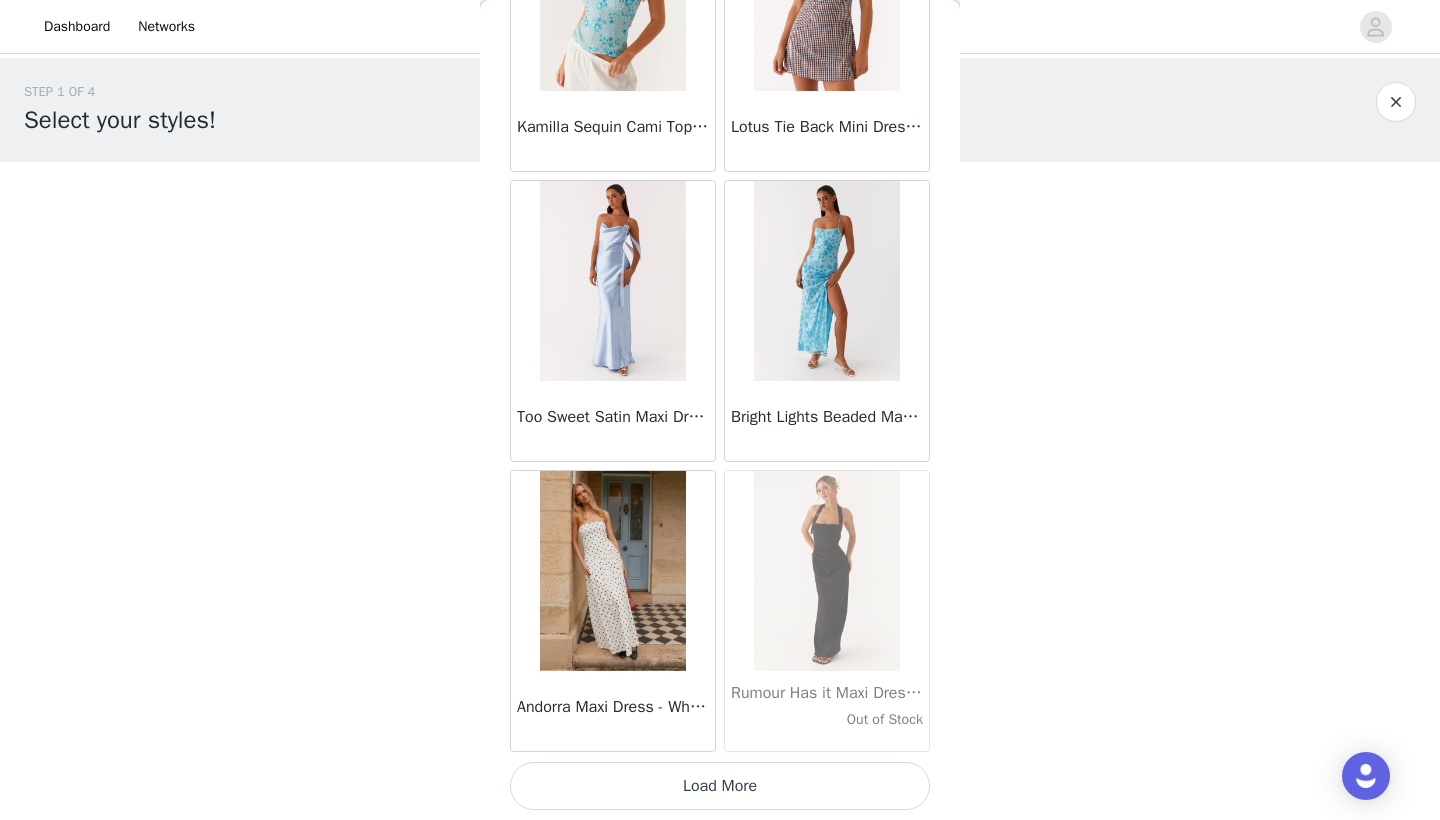 click on "Load More" at bounding box center (720, 786) 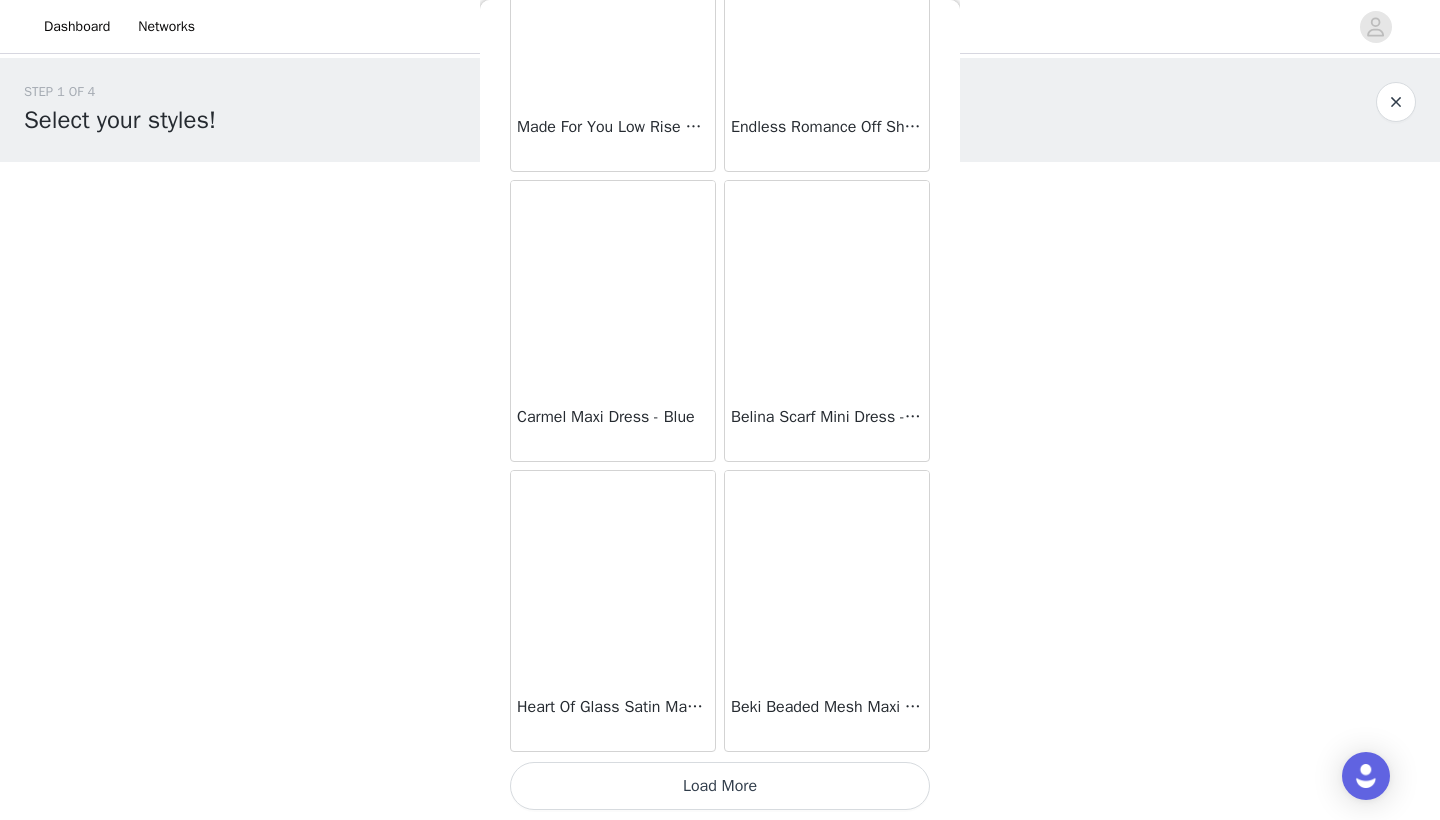 scroll, scrollTop: 16740, scrollLeft: 0, axis: vertical 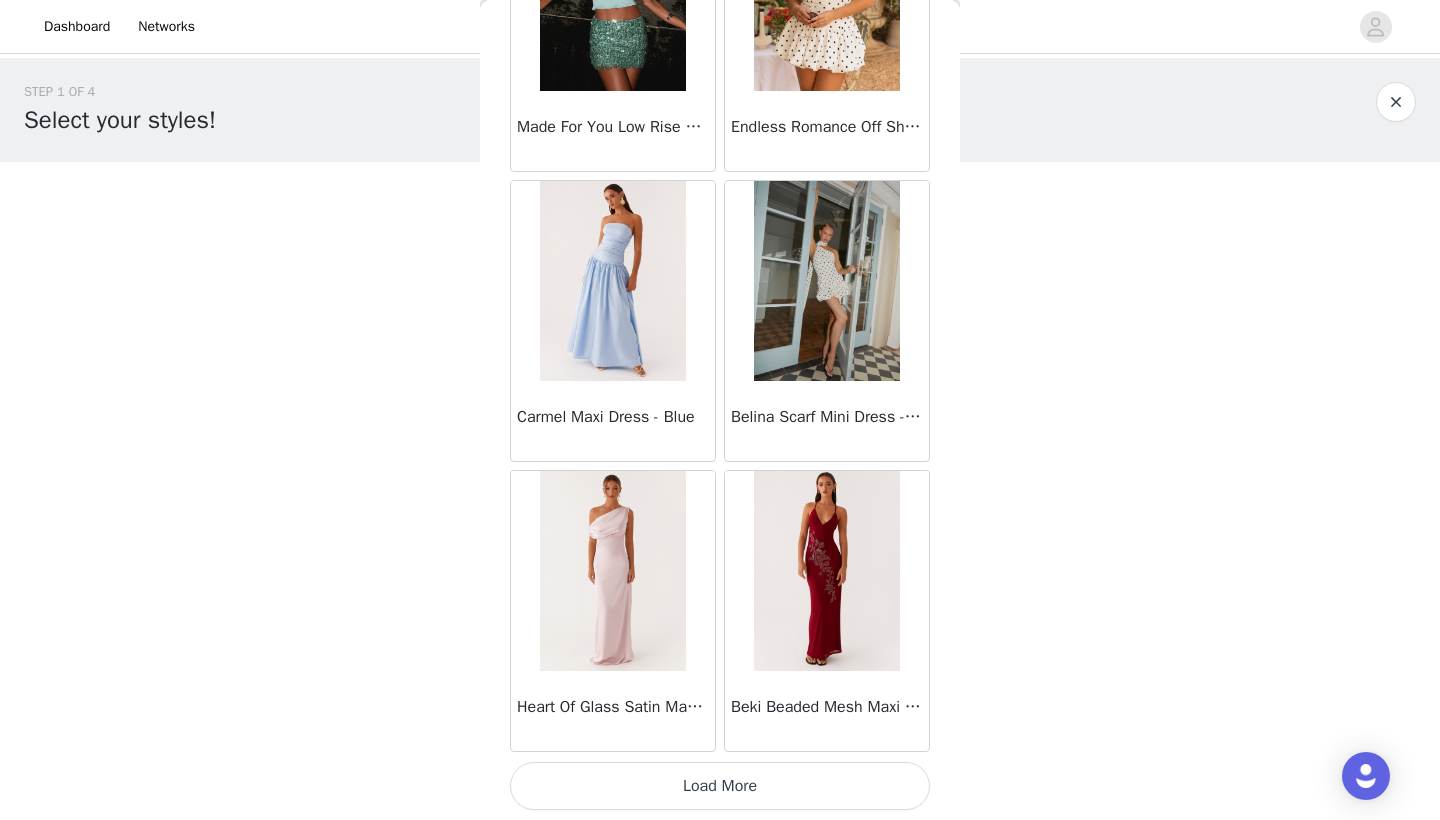 click on "Load More" at bounding box center [720, 786] 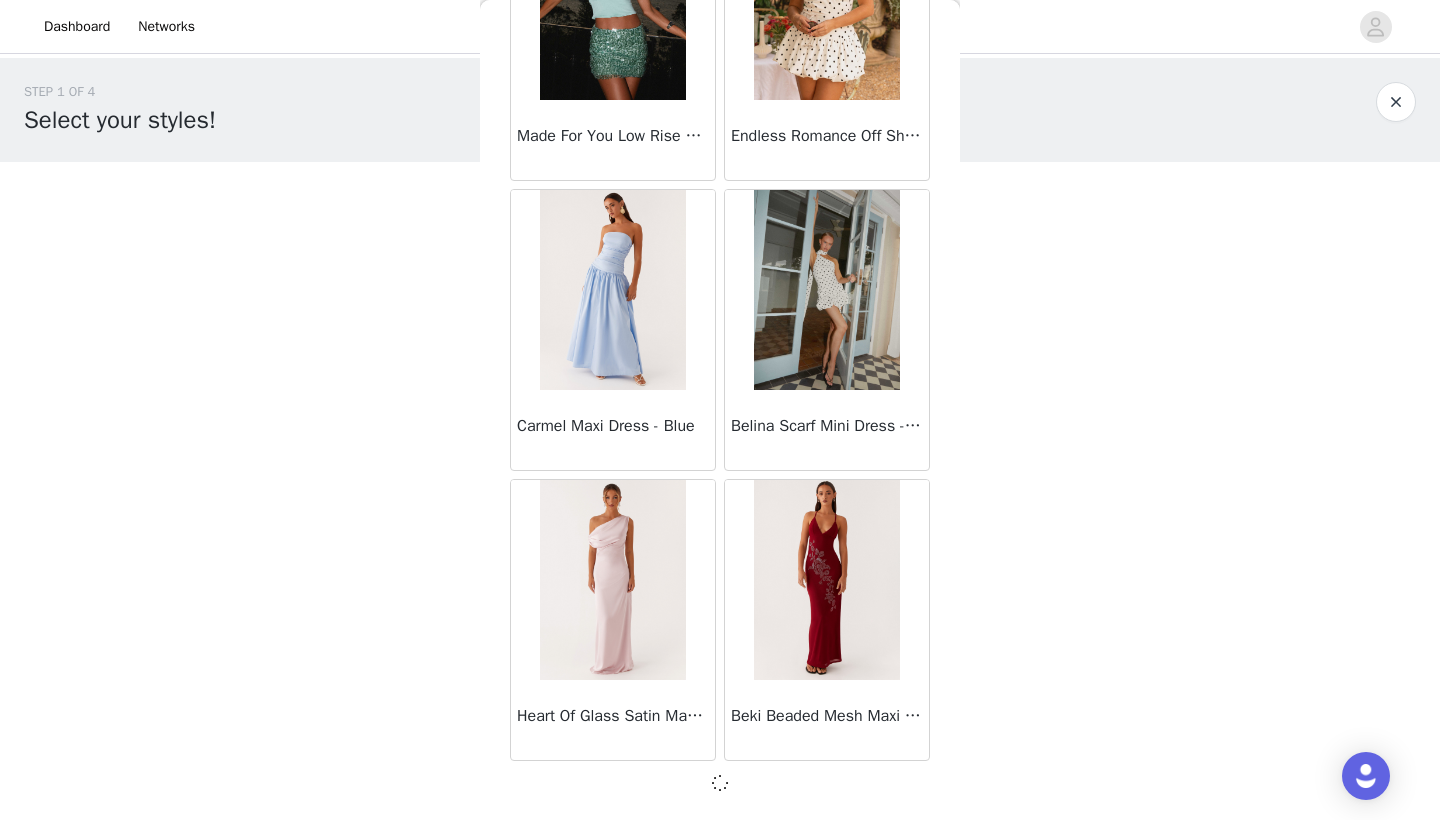scroll, scrollTop: 16731, scrollLeft: 0, axis: vertical 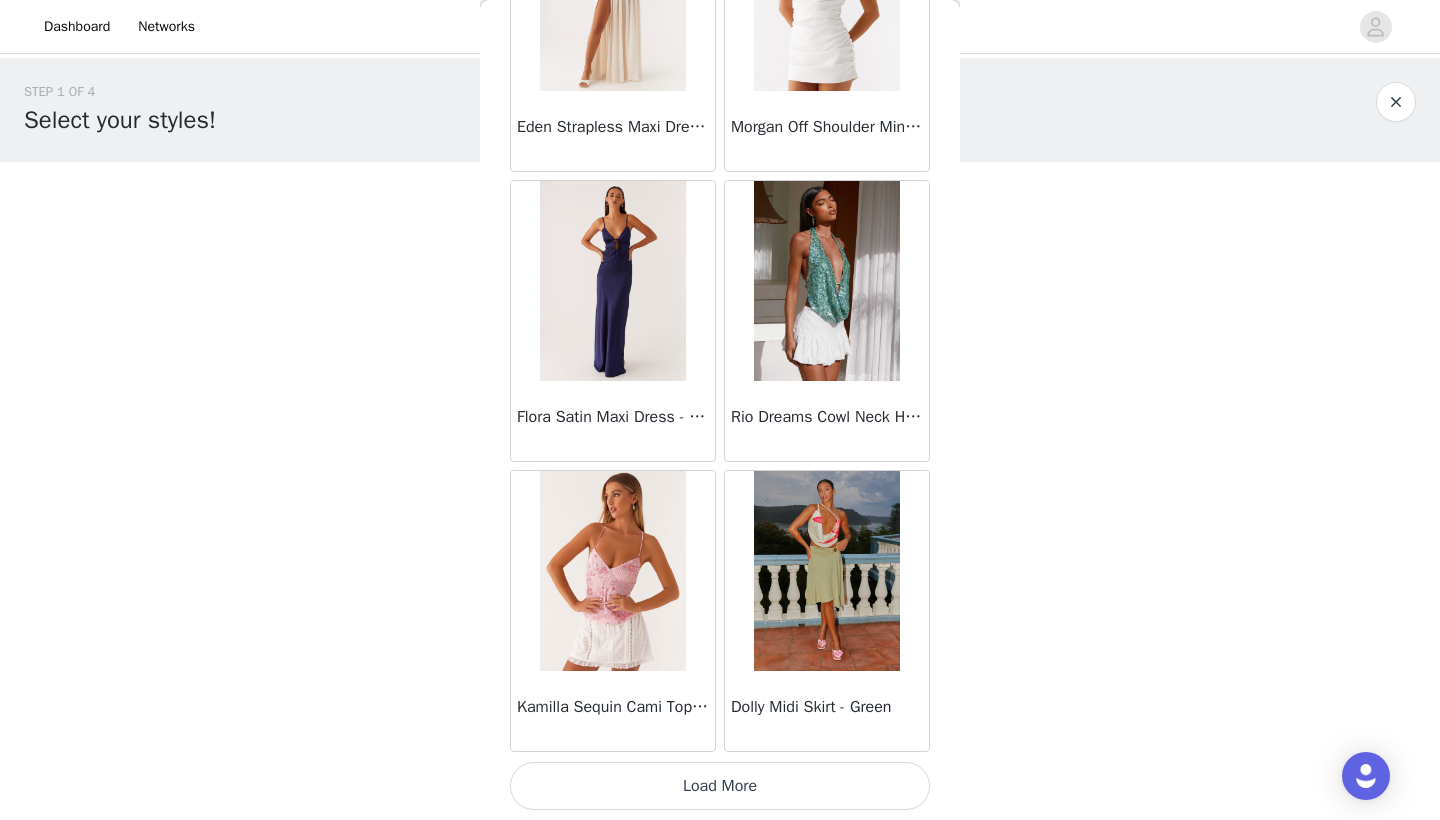 click on "Load More" at bounding box center (720, 786) 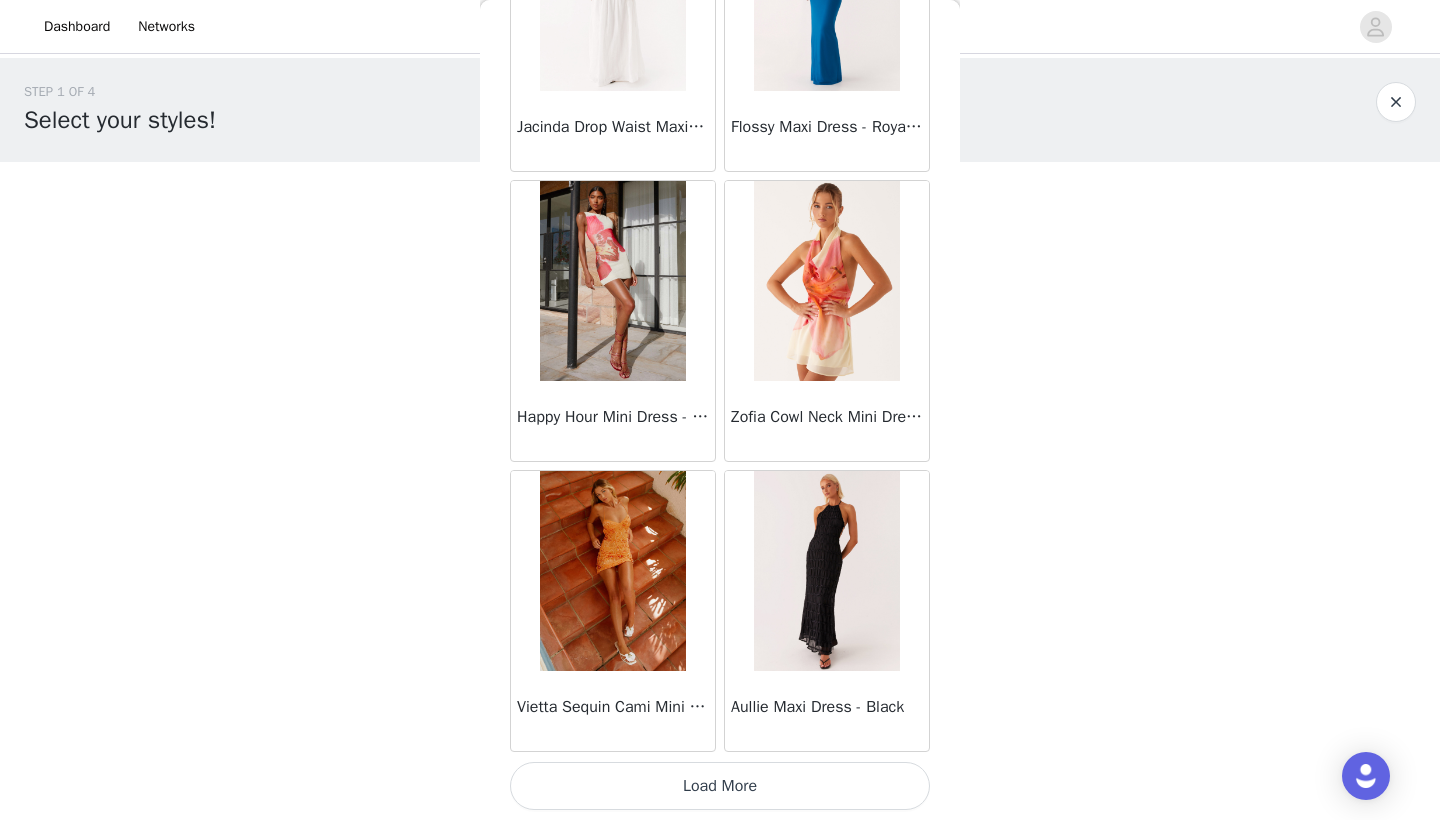 scroll, scrollTop: 22540, scrollLeft: 0, axis: vertical 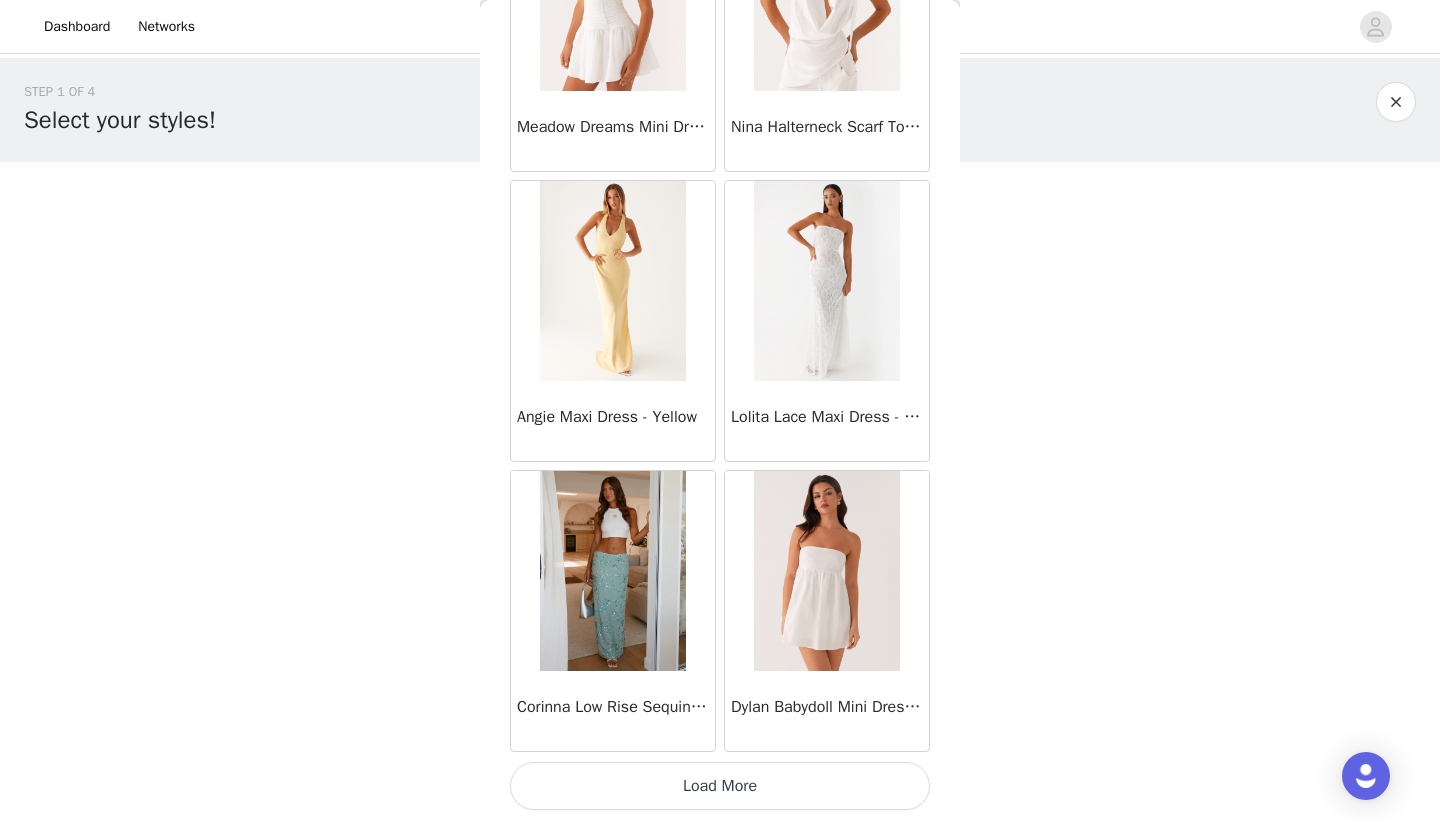 click on "Load More" at bounding box center (720, 786) 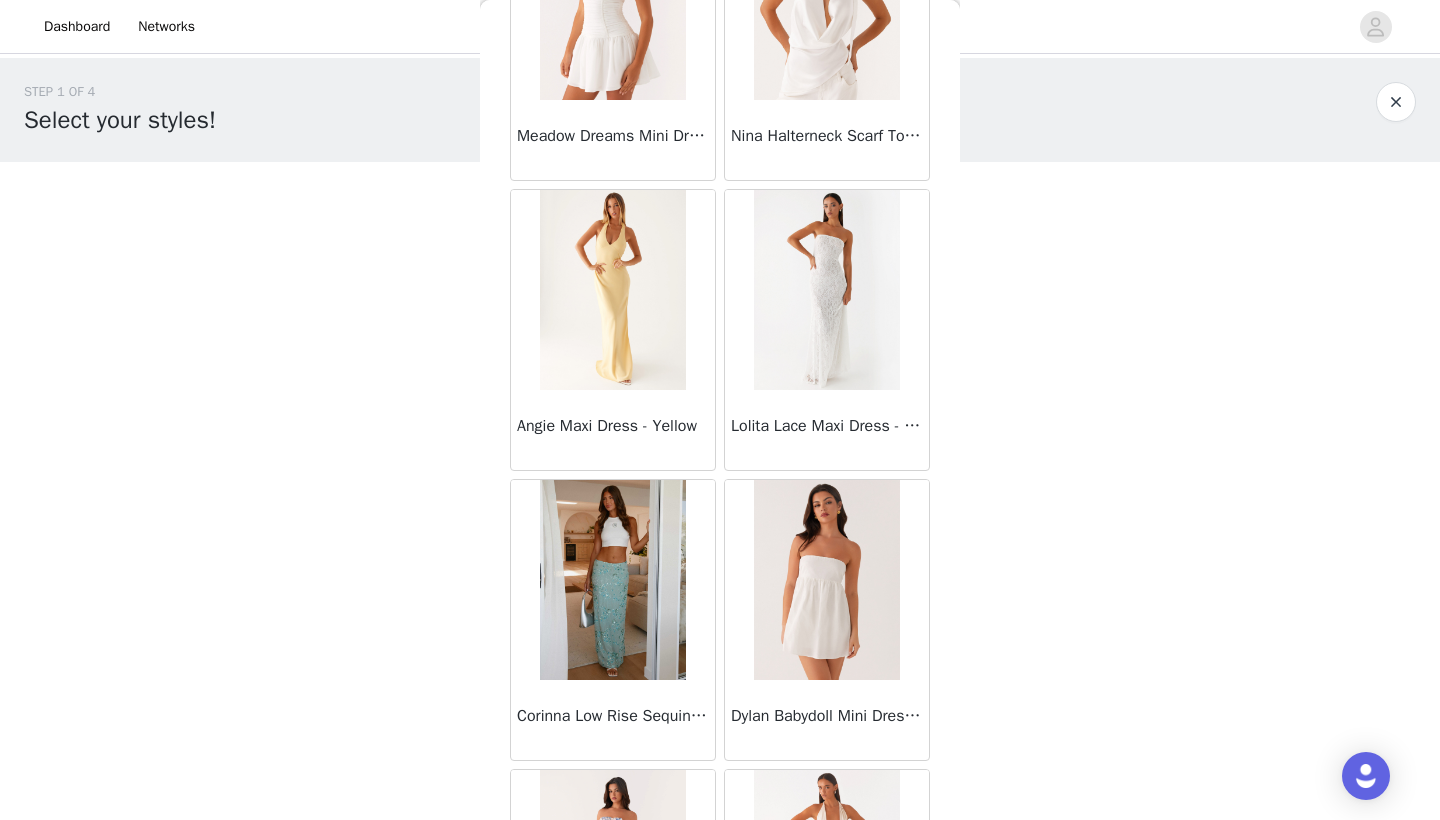 scroll, scrollTop: 0, scrollLeft: 0, axis: both 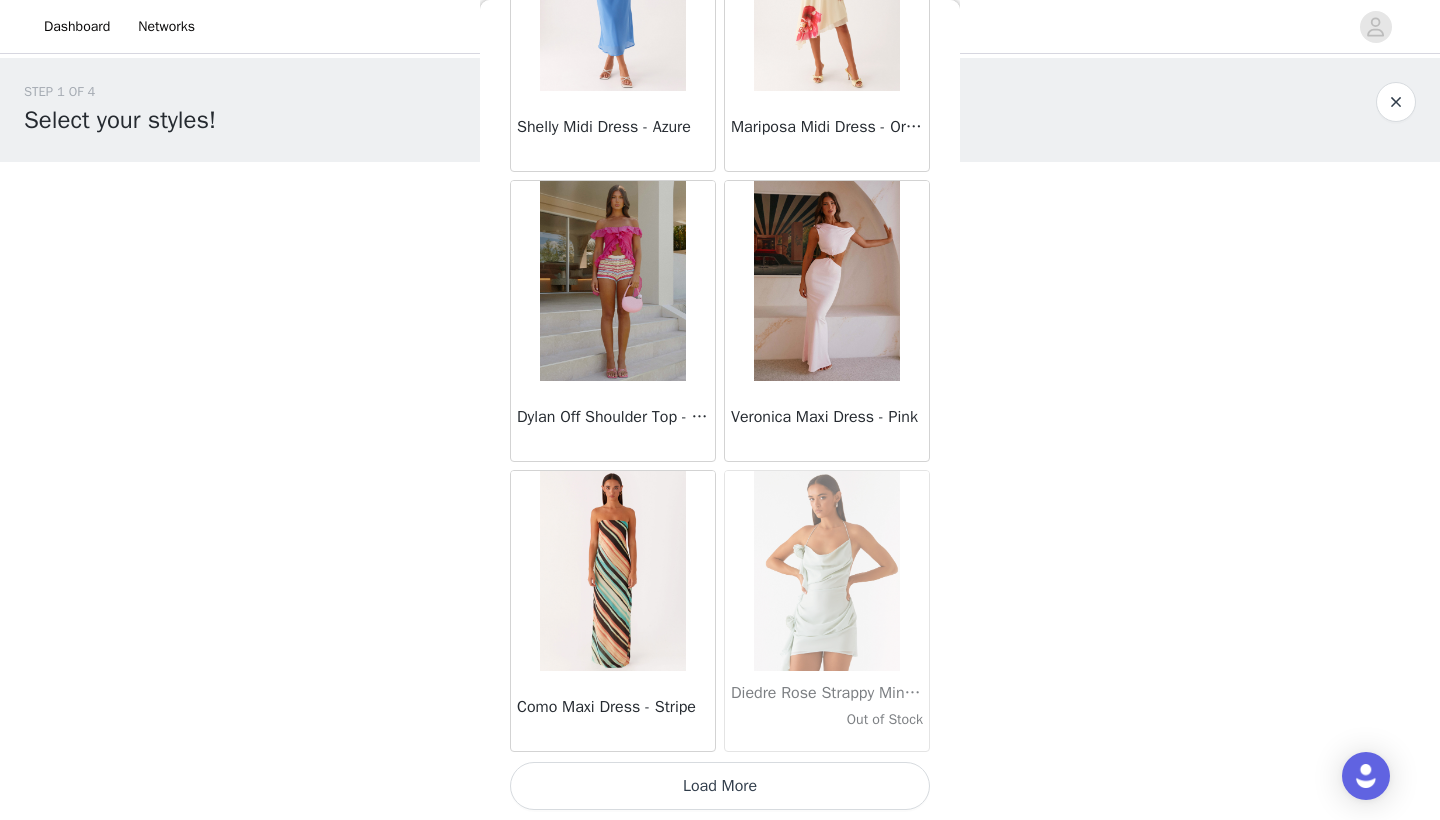 click on "Load More" at bounding box center (720, 786) 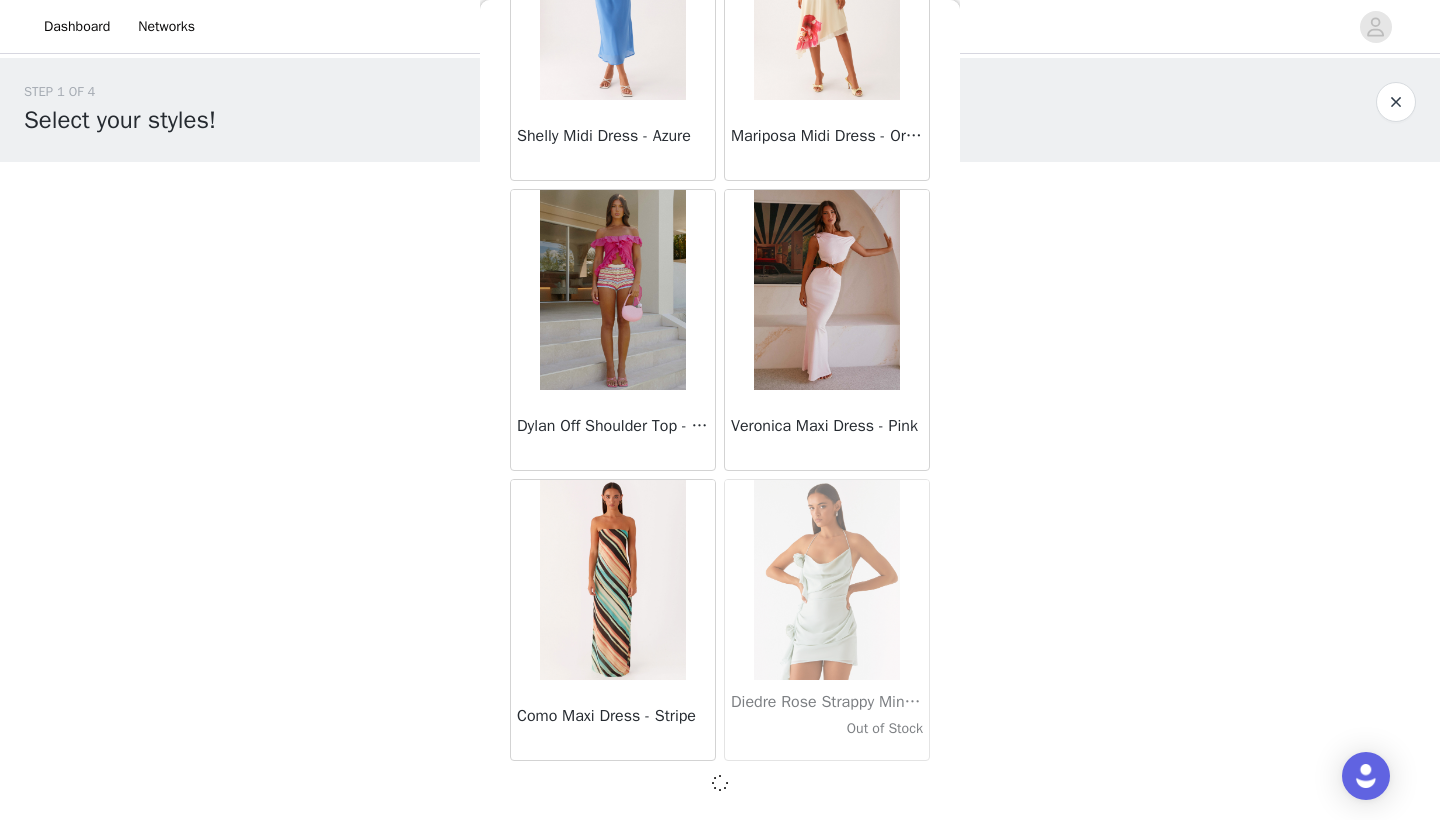 scroll, scrollTop: 28331, scrollLeft: 0, axis: vertical 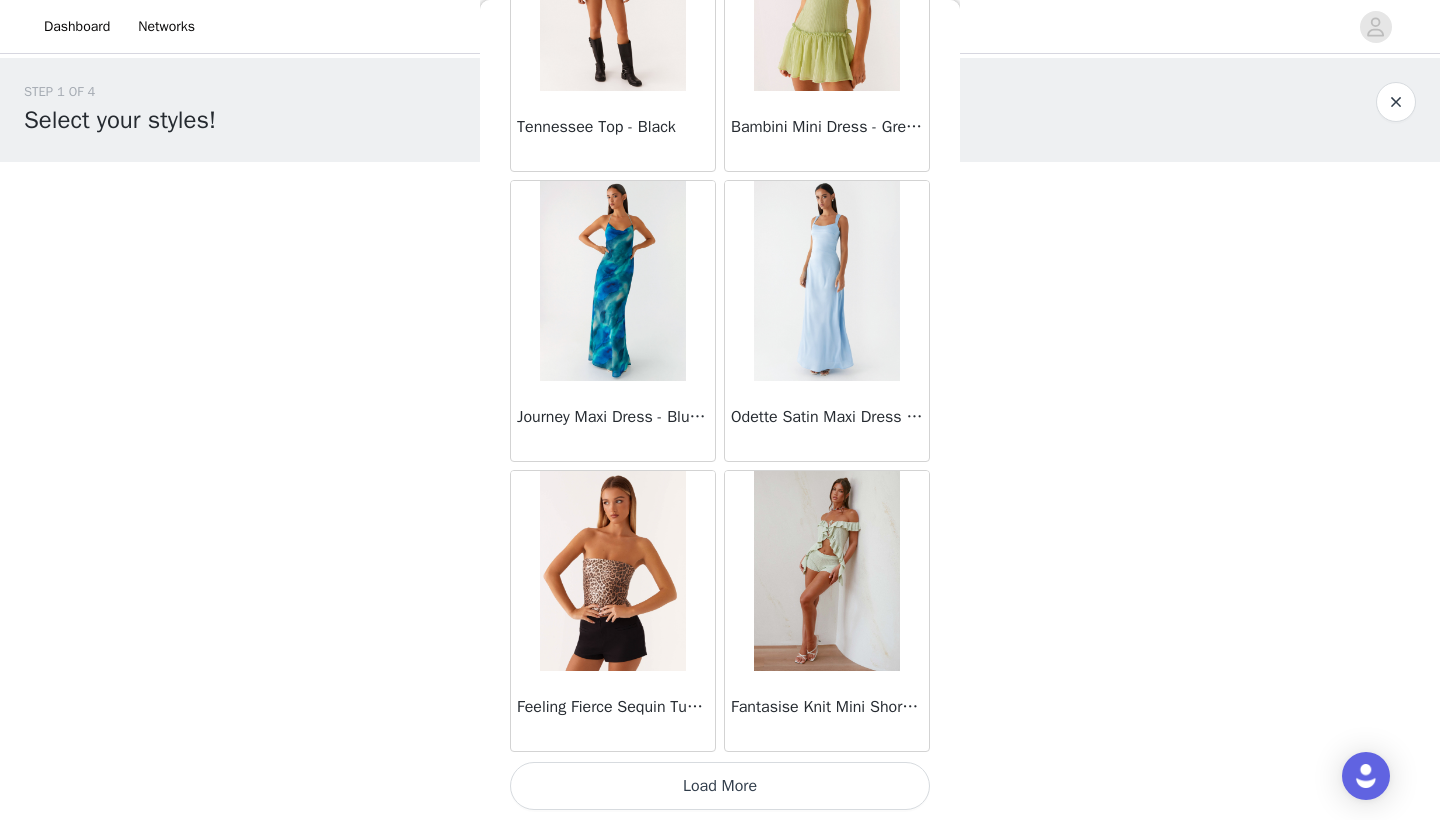 click on "Load More" at bounding box center (720, 786) 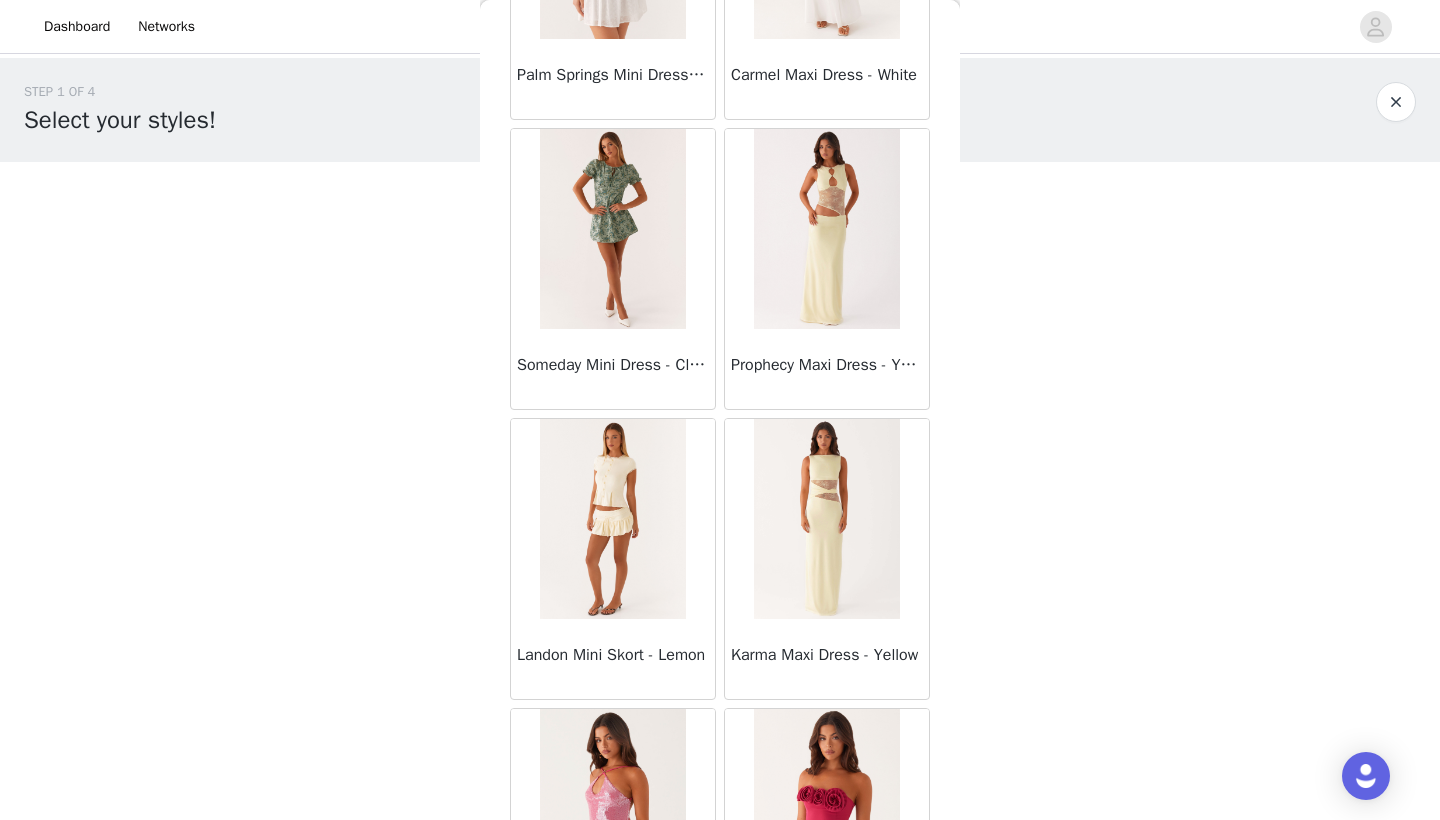 scroll, scrollTop: 33903, scrollLeft: 0, axis: vertical 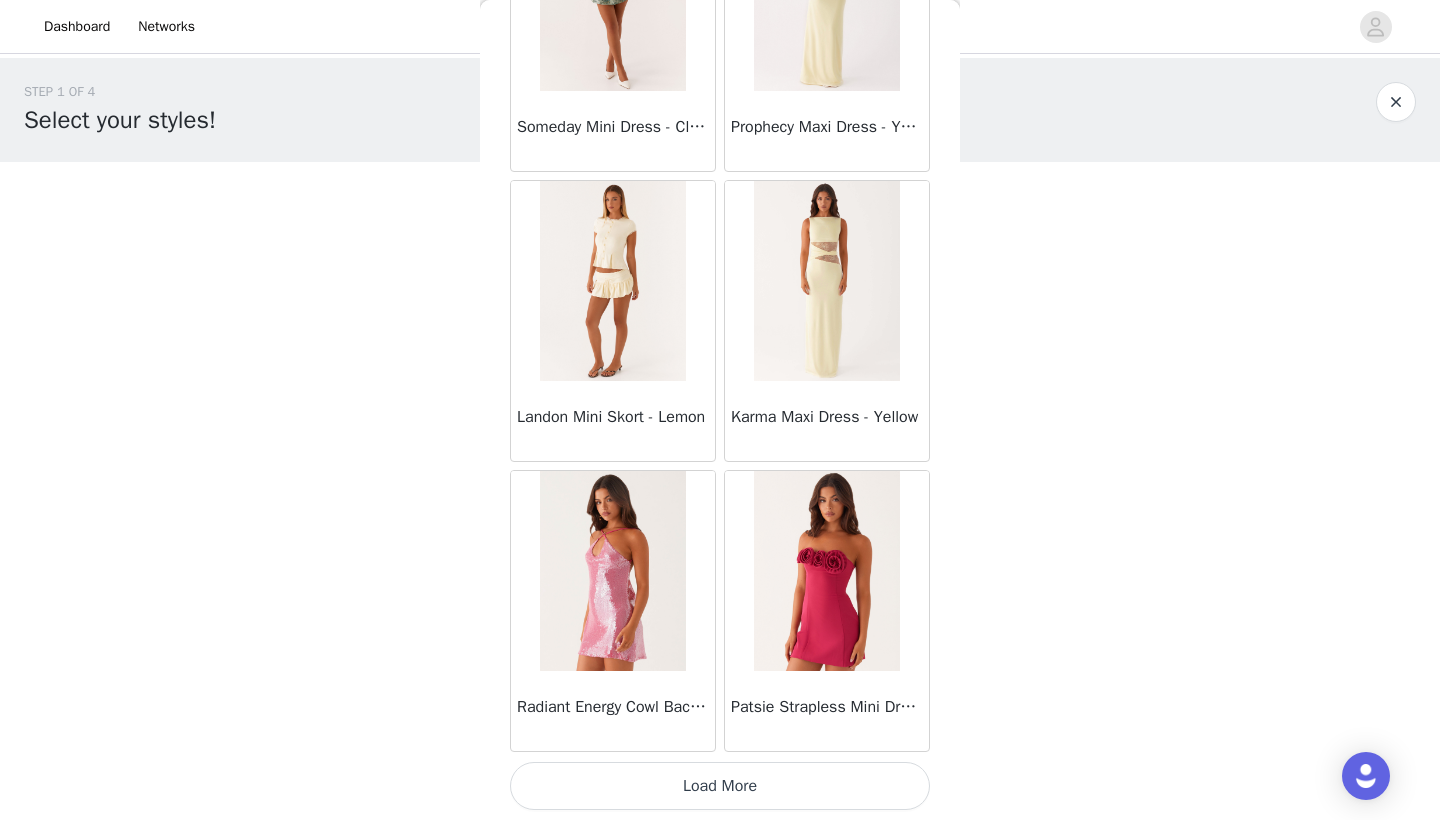click on "Load More" at bounding box center (720, 786) 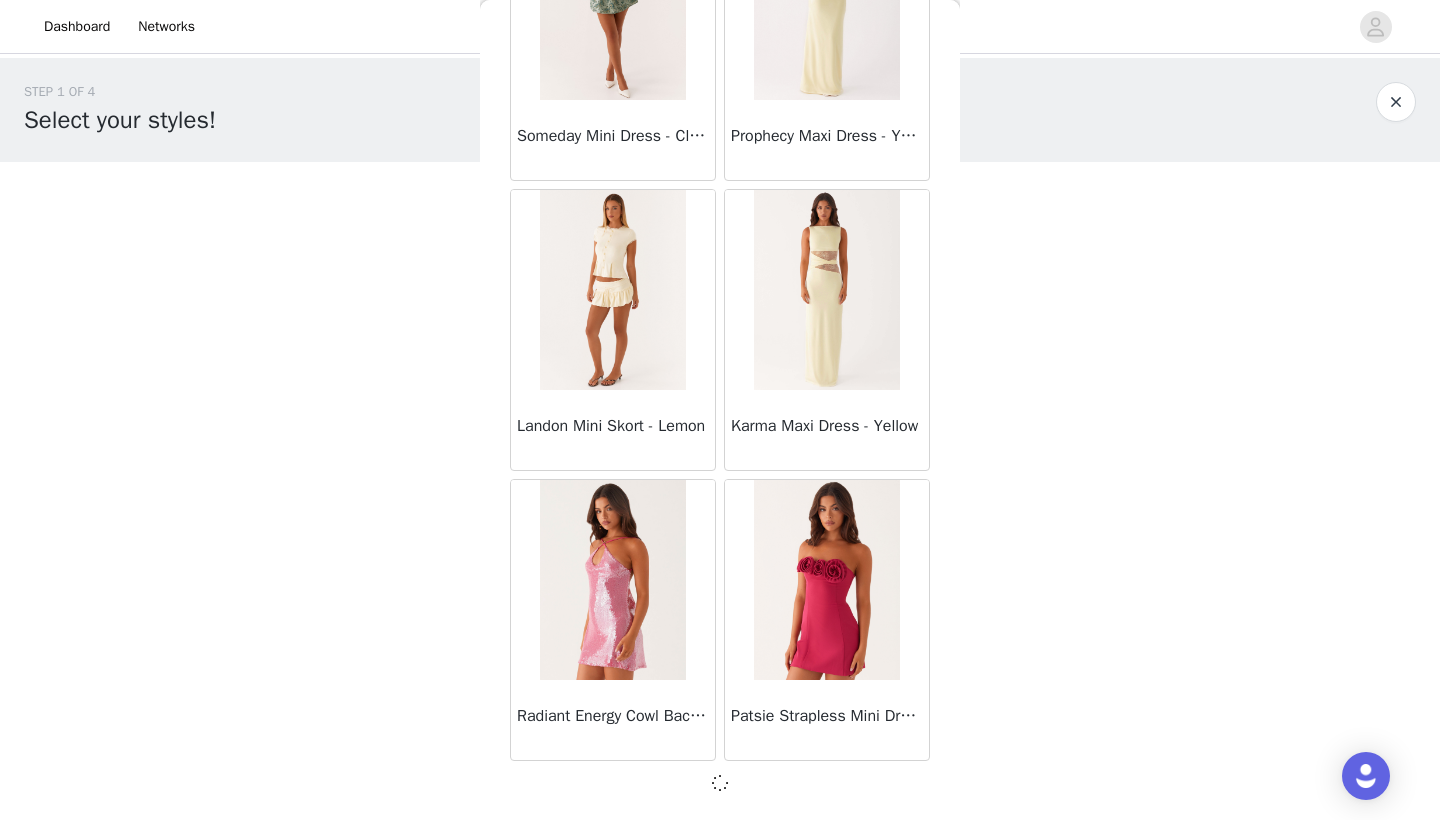 scroll, scrollTop: 34131, scrollLeft: 0, axis: vertical 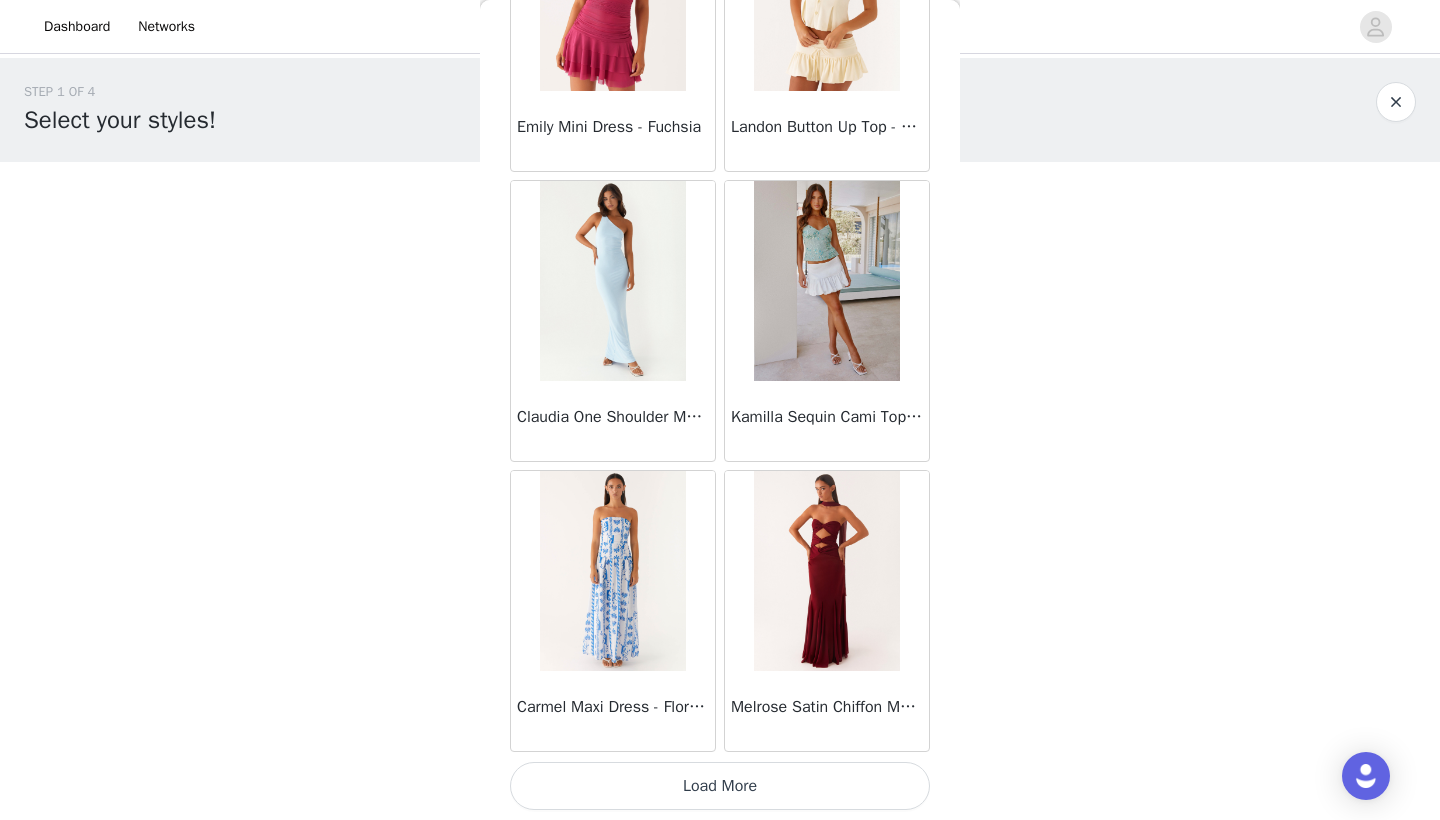 click on "Load More" at bounding box center [720, 786] 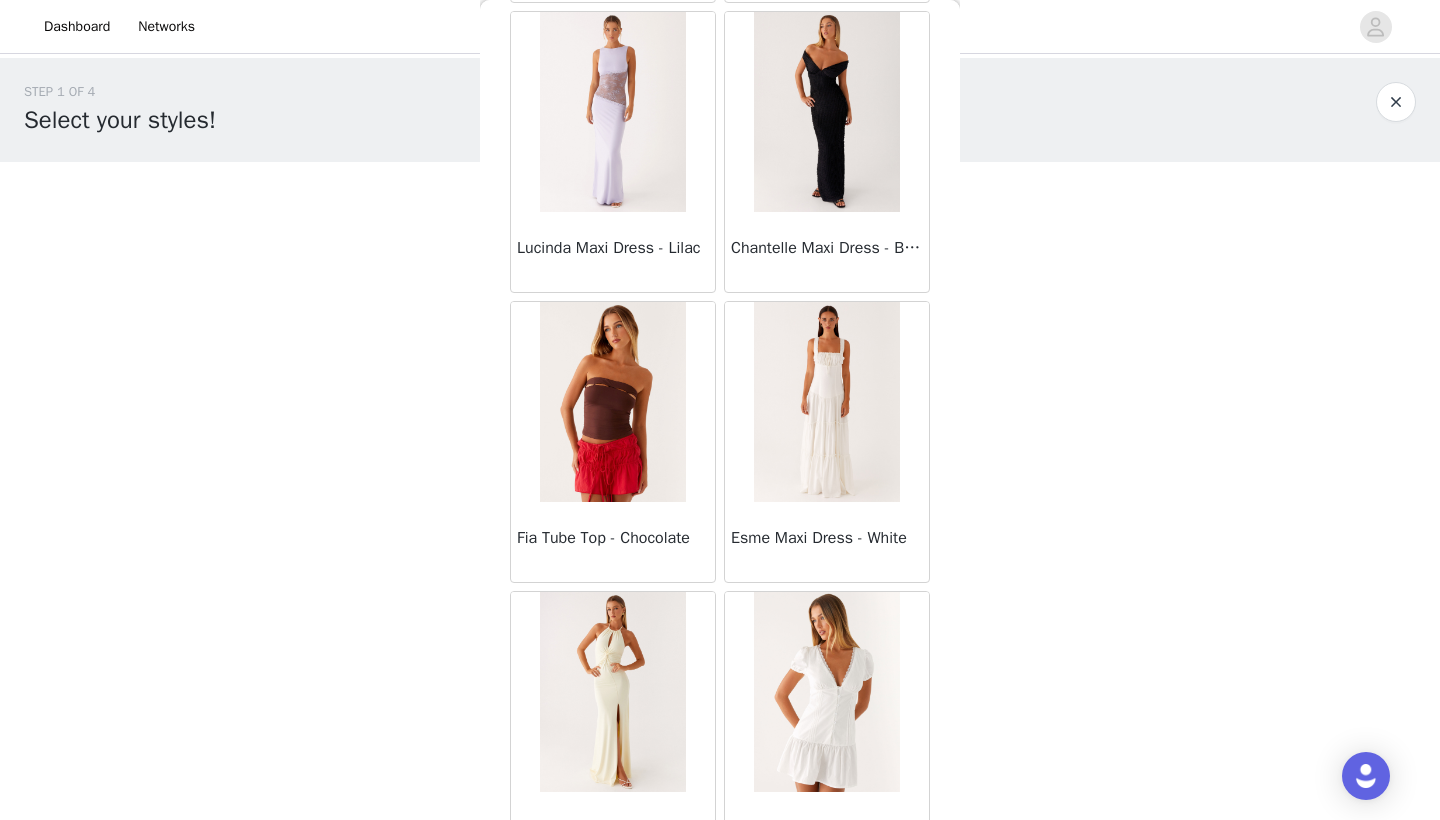 scroll, scrollTop: 38081, scrollLeft: 0, axis: vertical 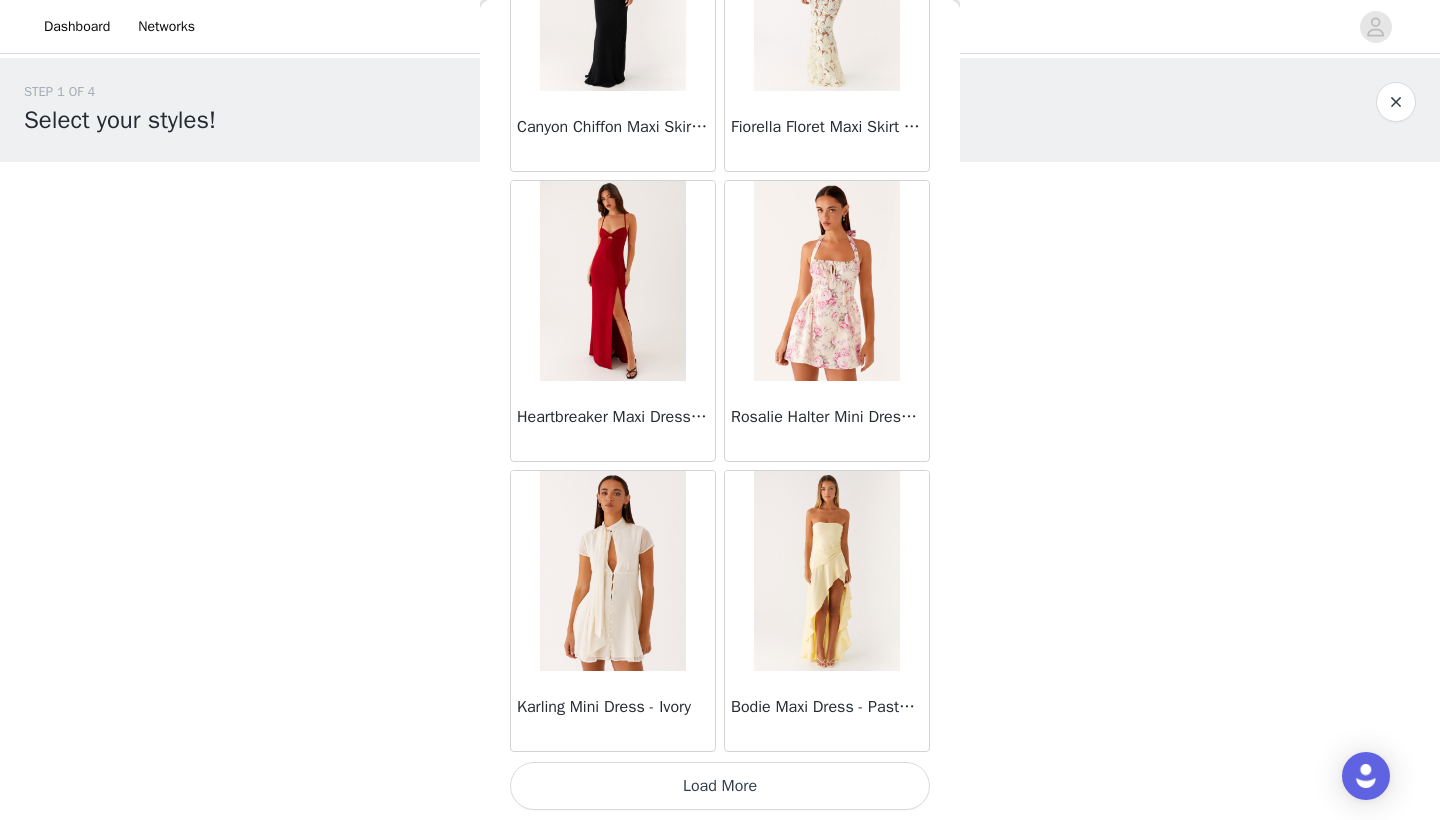 click on "Load More" at bounding box center [720, 786] 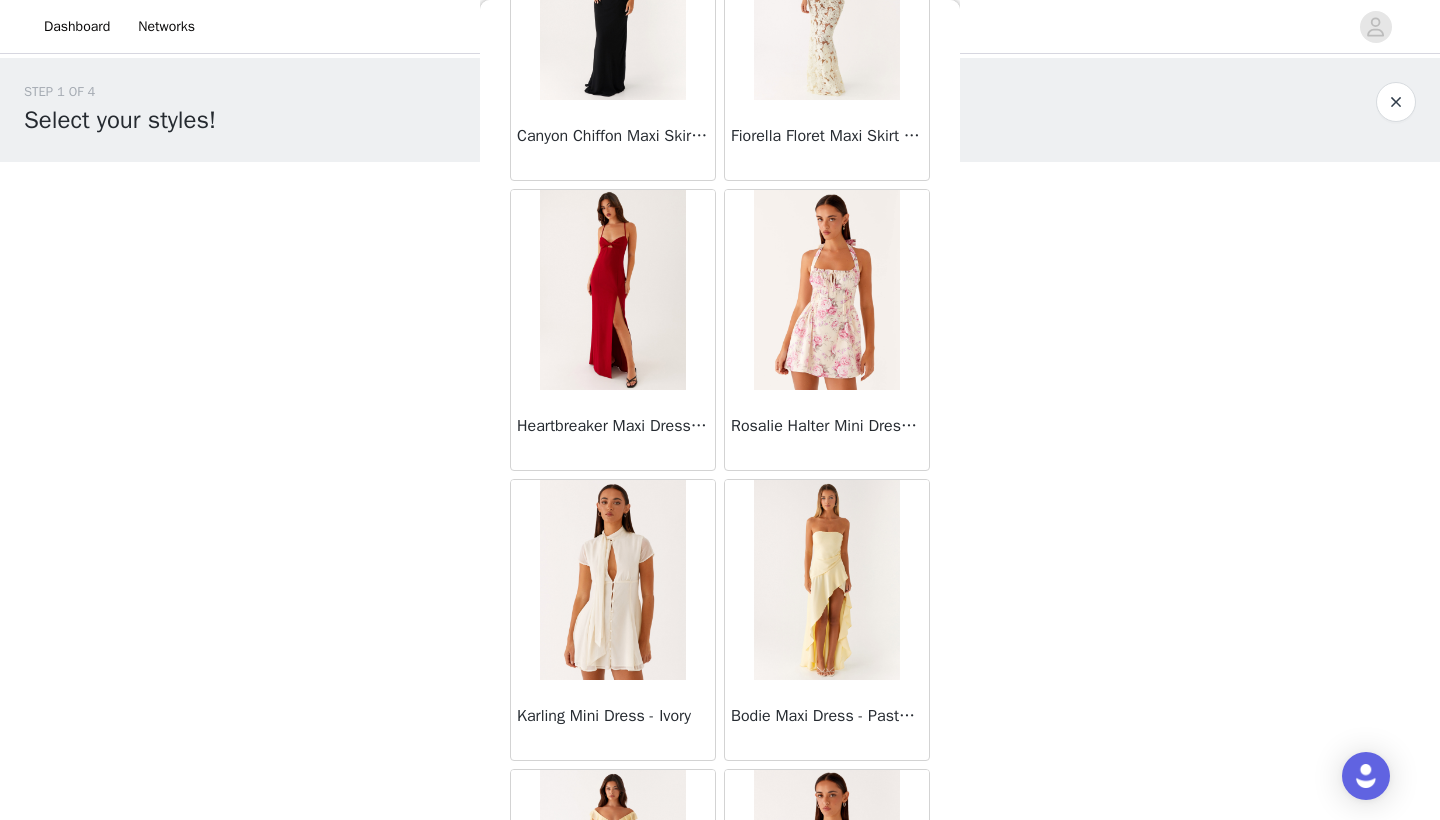 scroll, scrollTop: 0, scrollLeft: 0, axis: both 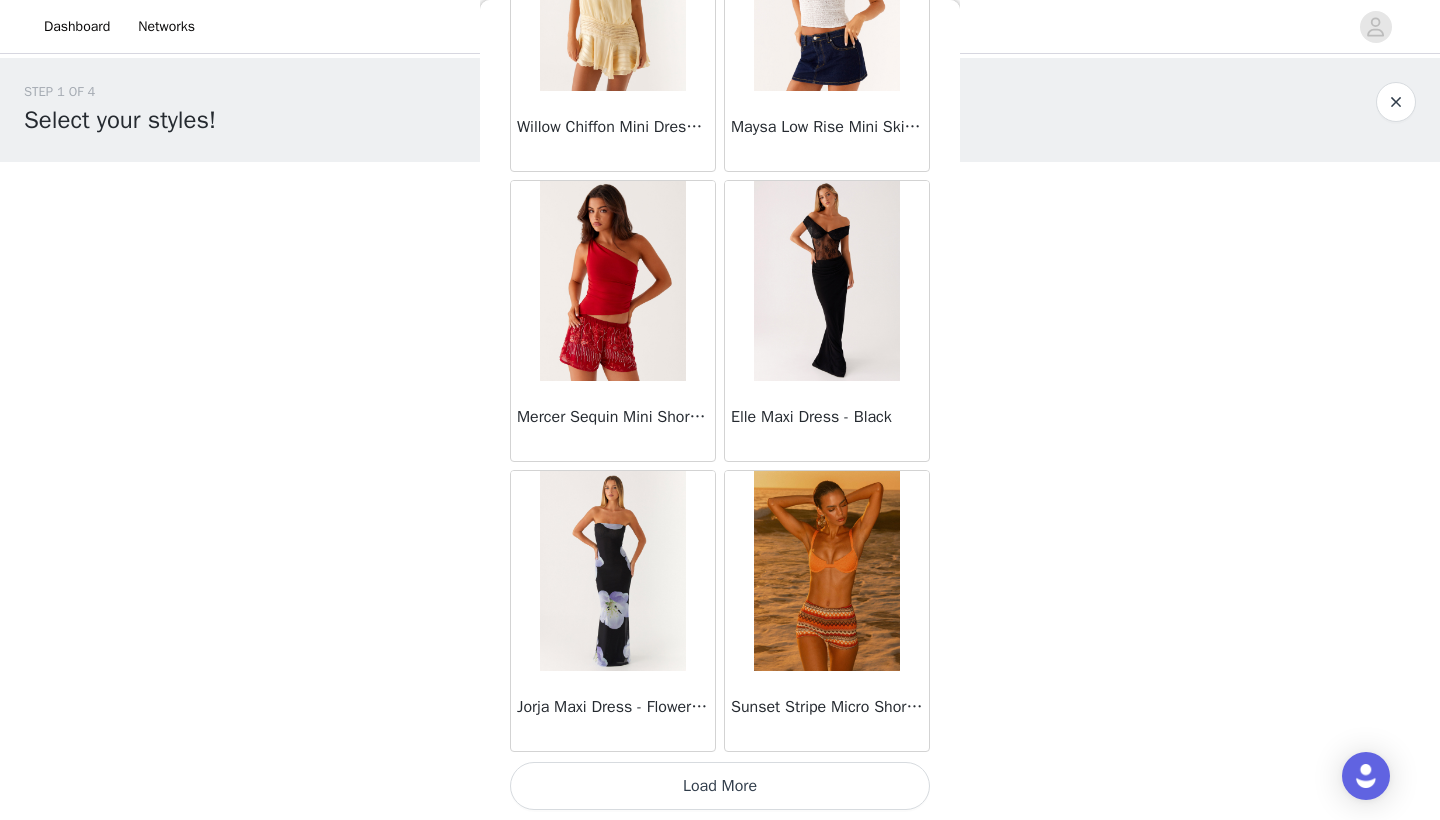 click on "Load More" at bounding box center (720, 786) 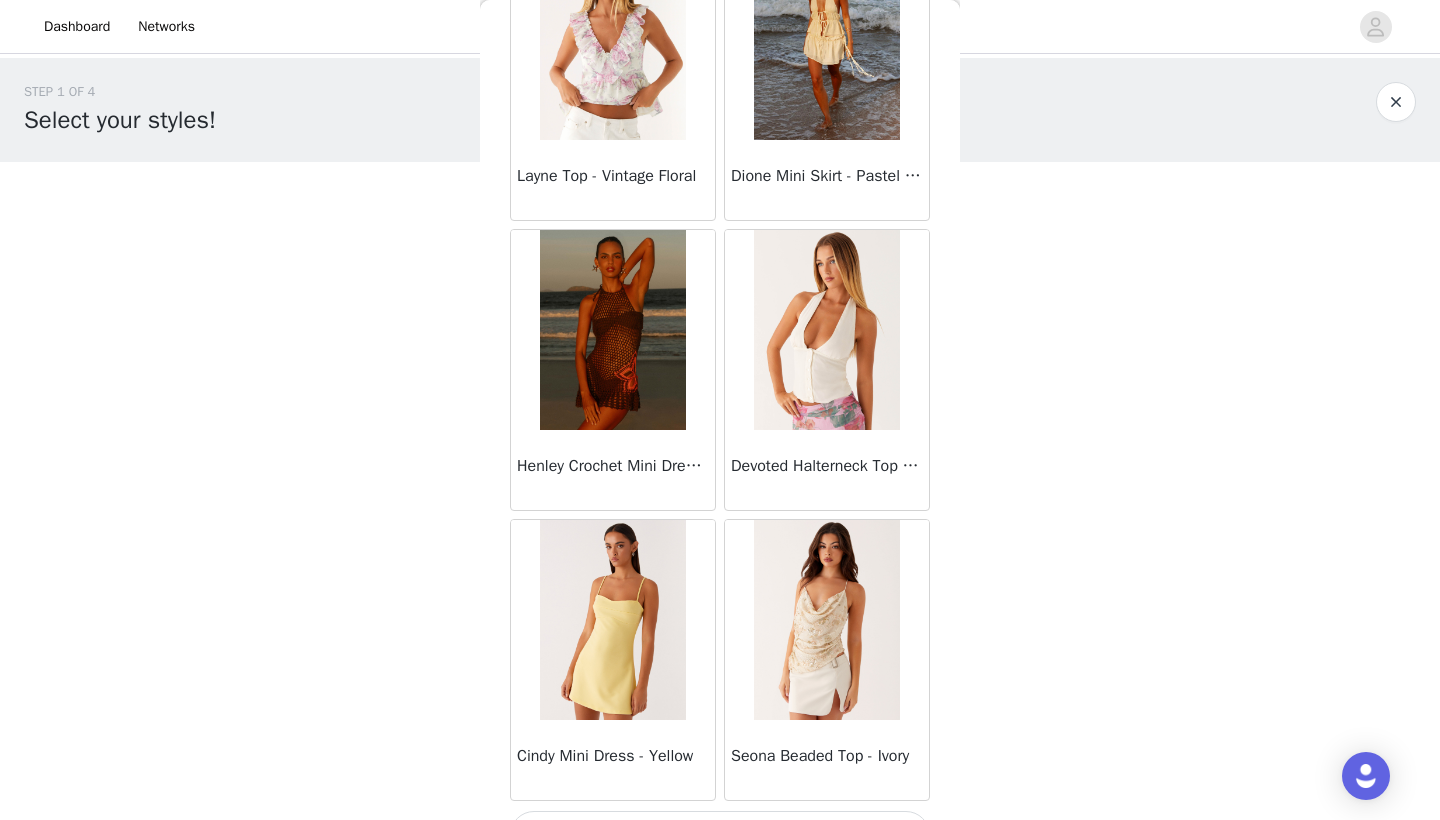 scroll, scrollTop: 45693, scrollLeft: 0, axis: vertical 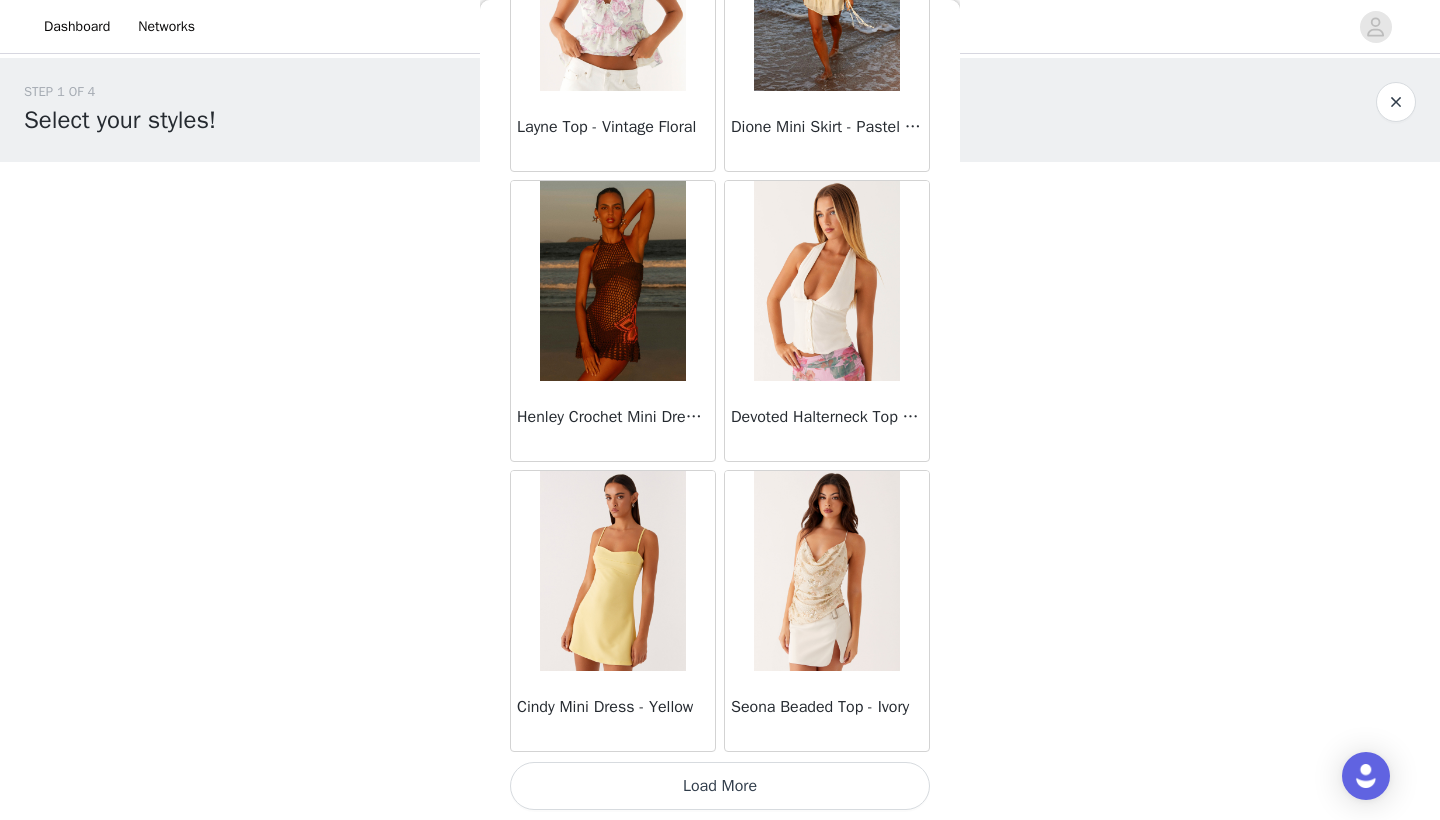 click on "Load More" at bounding box center (720, 786) 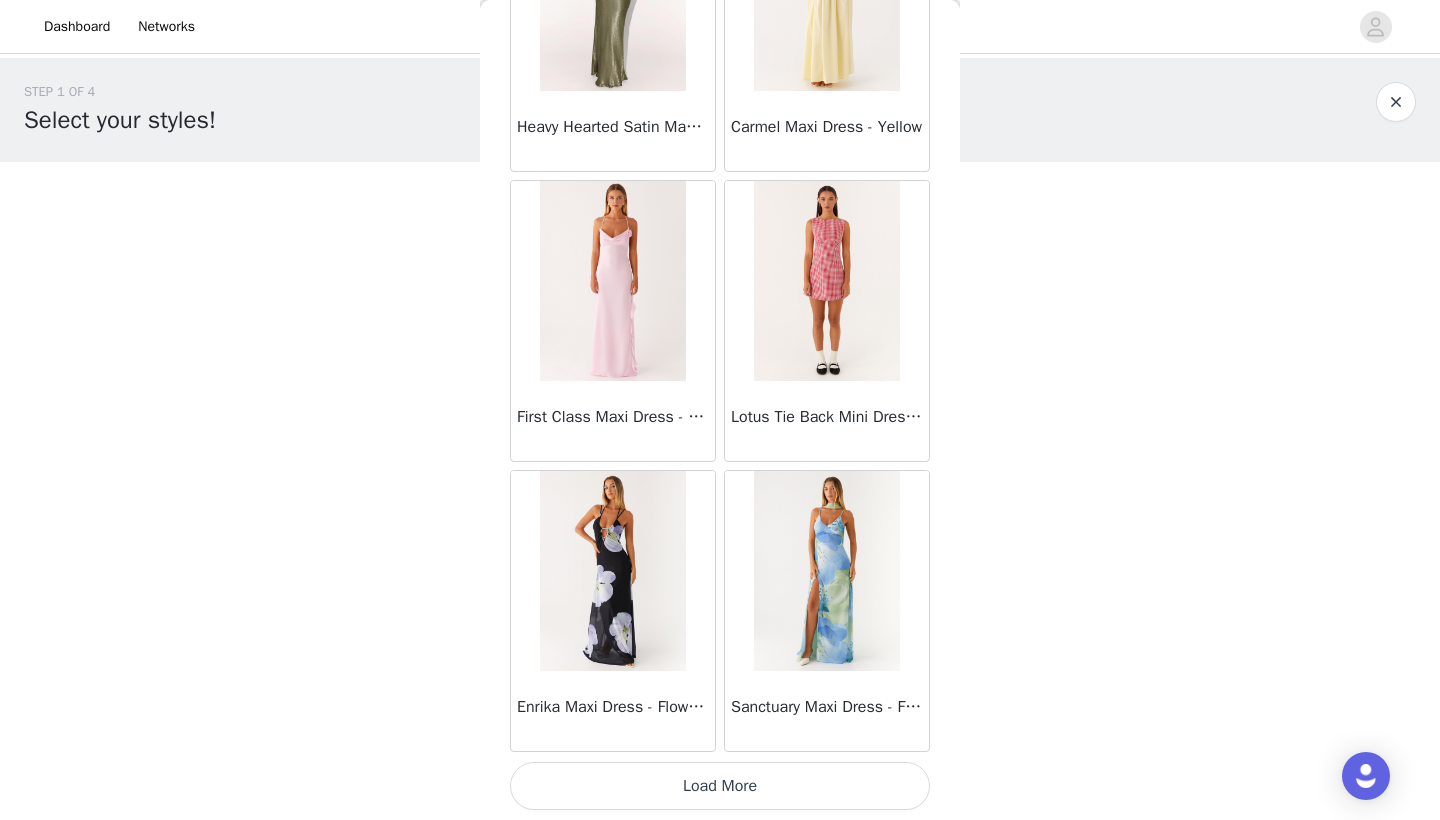 scroll, scrollTop: 48640, scrollLeft: 0, axis: vertical 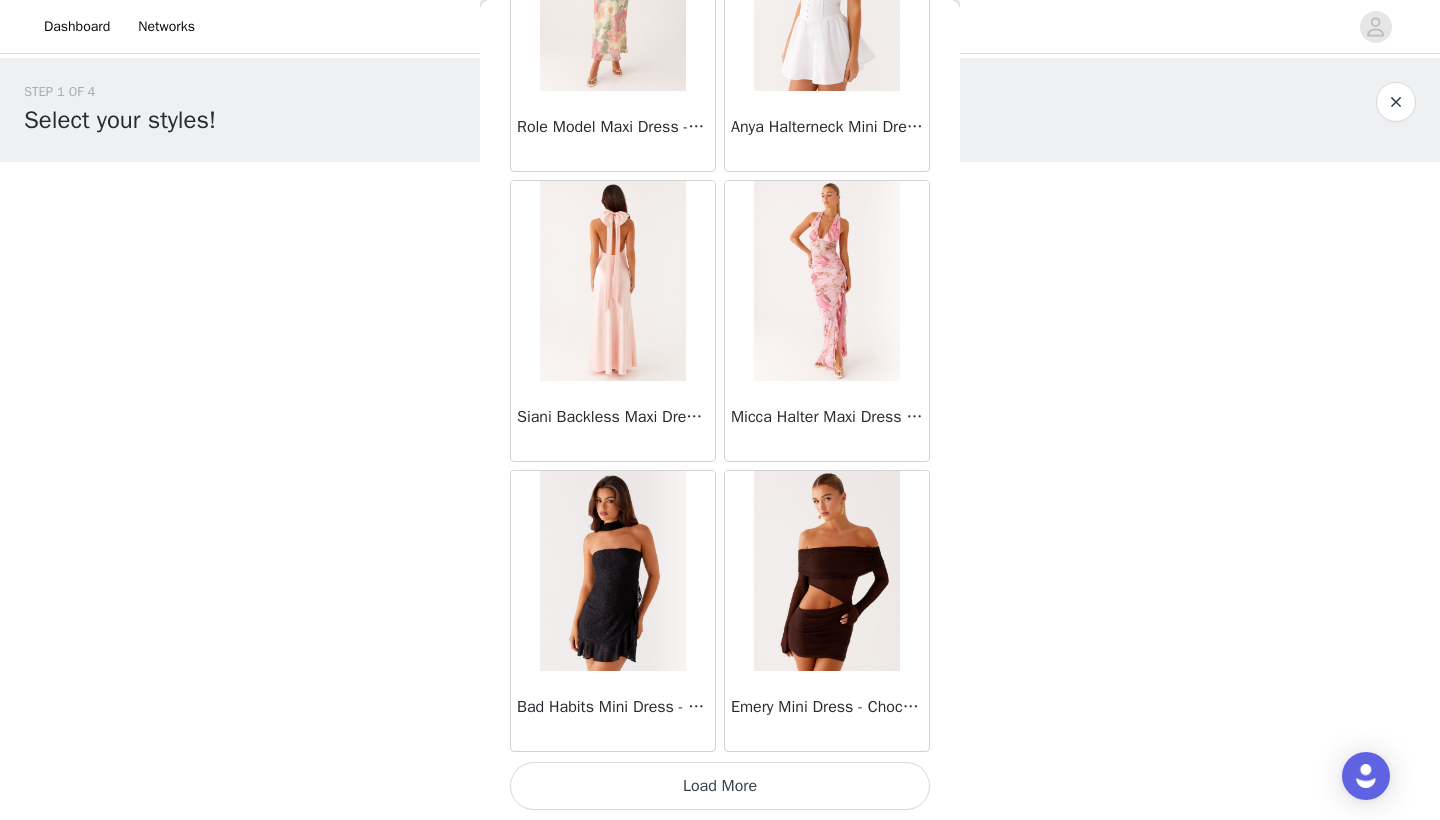 click on "Load More" at bounding box center (720, 786) 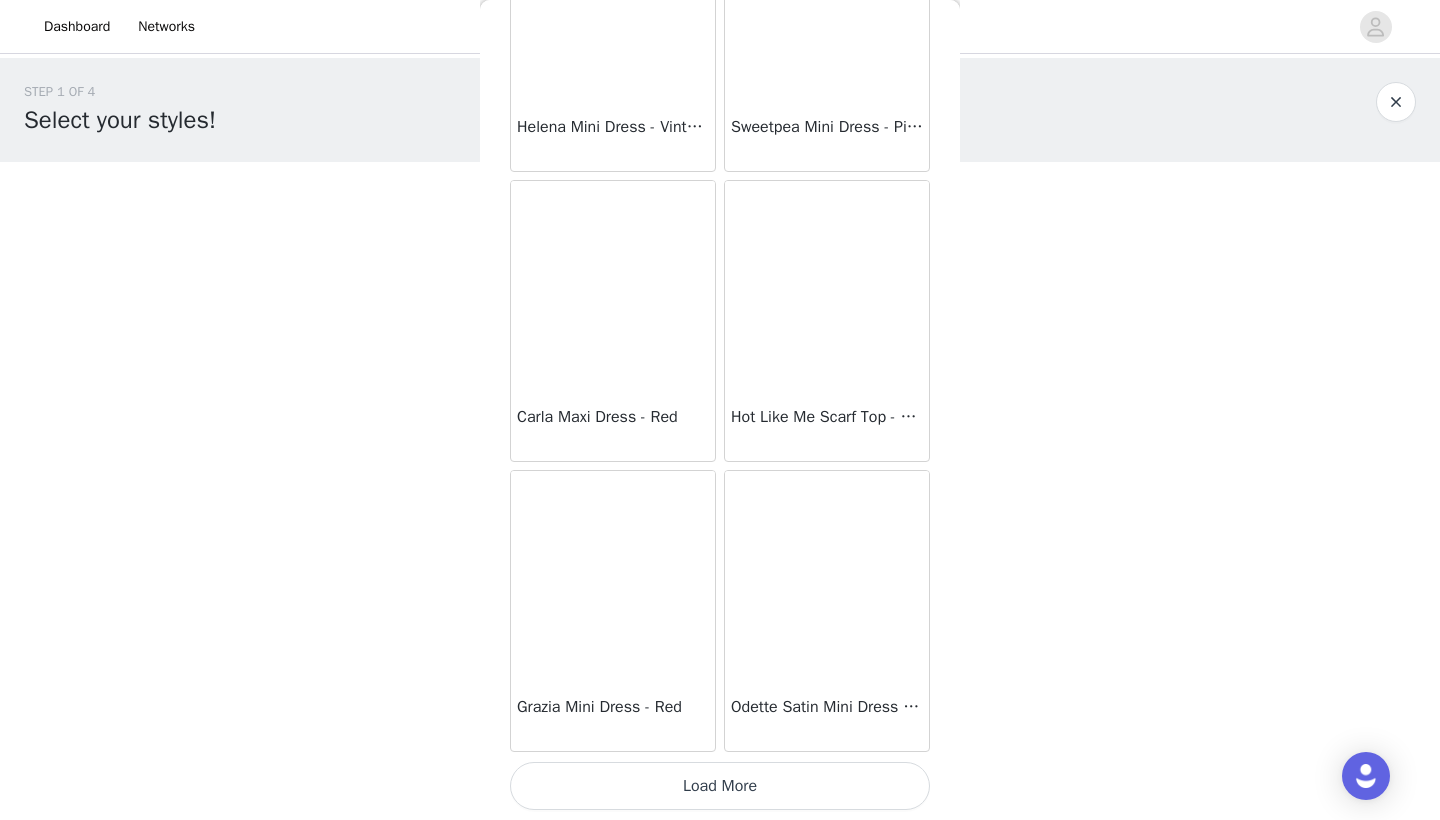 scroll, scrollTop: 54440, scrollLeft: 0, axis: vertical 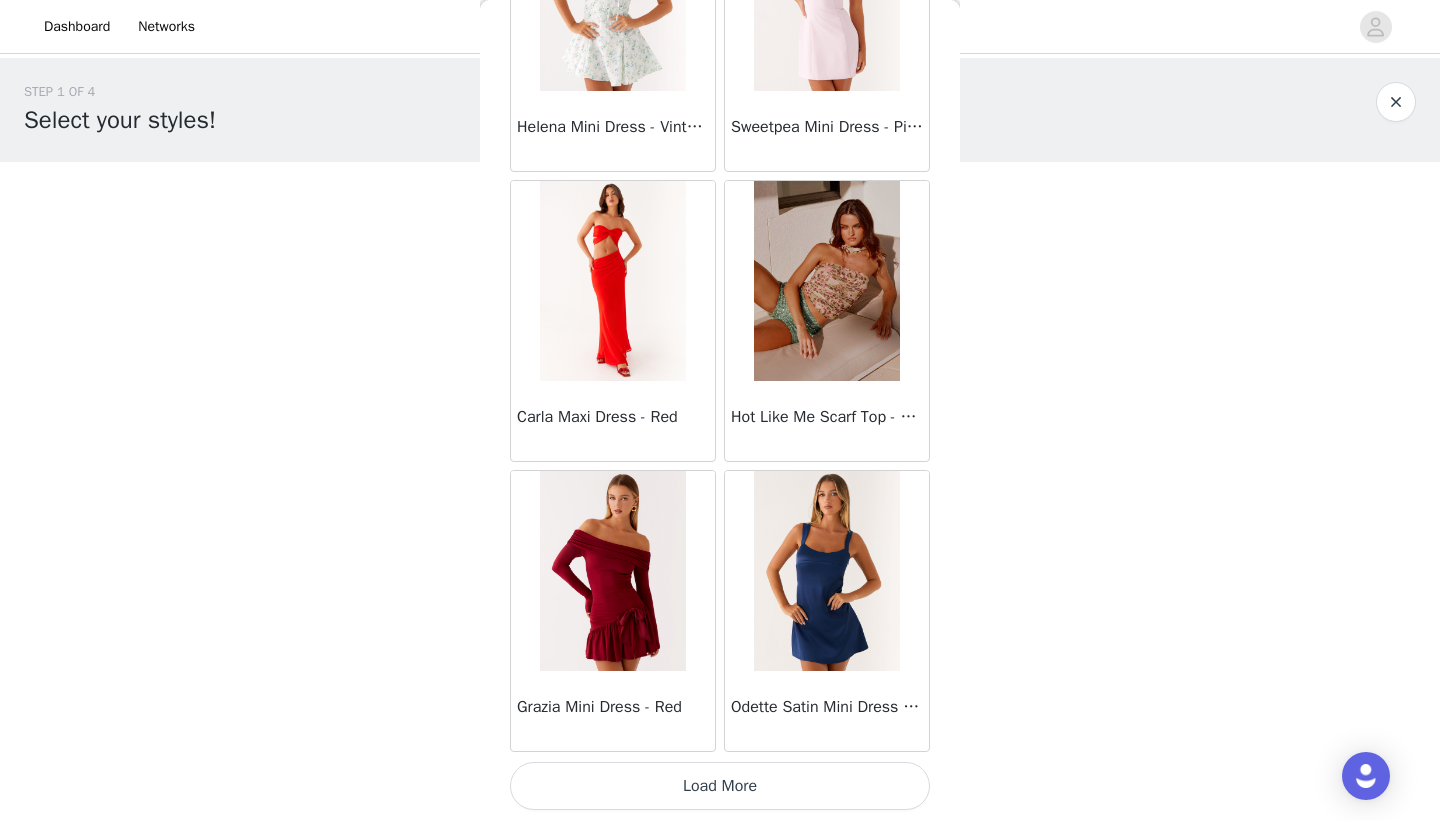 click on "Load More" at bounding box center [720, 786] 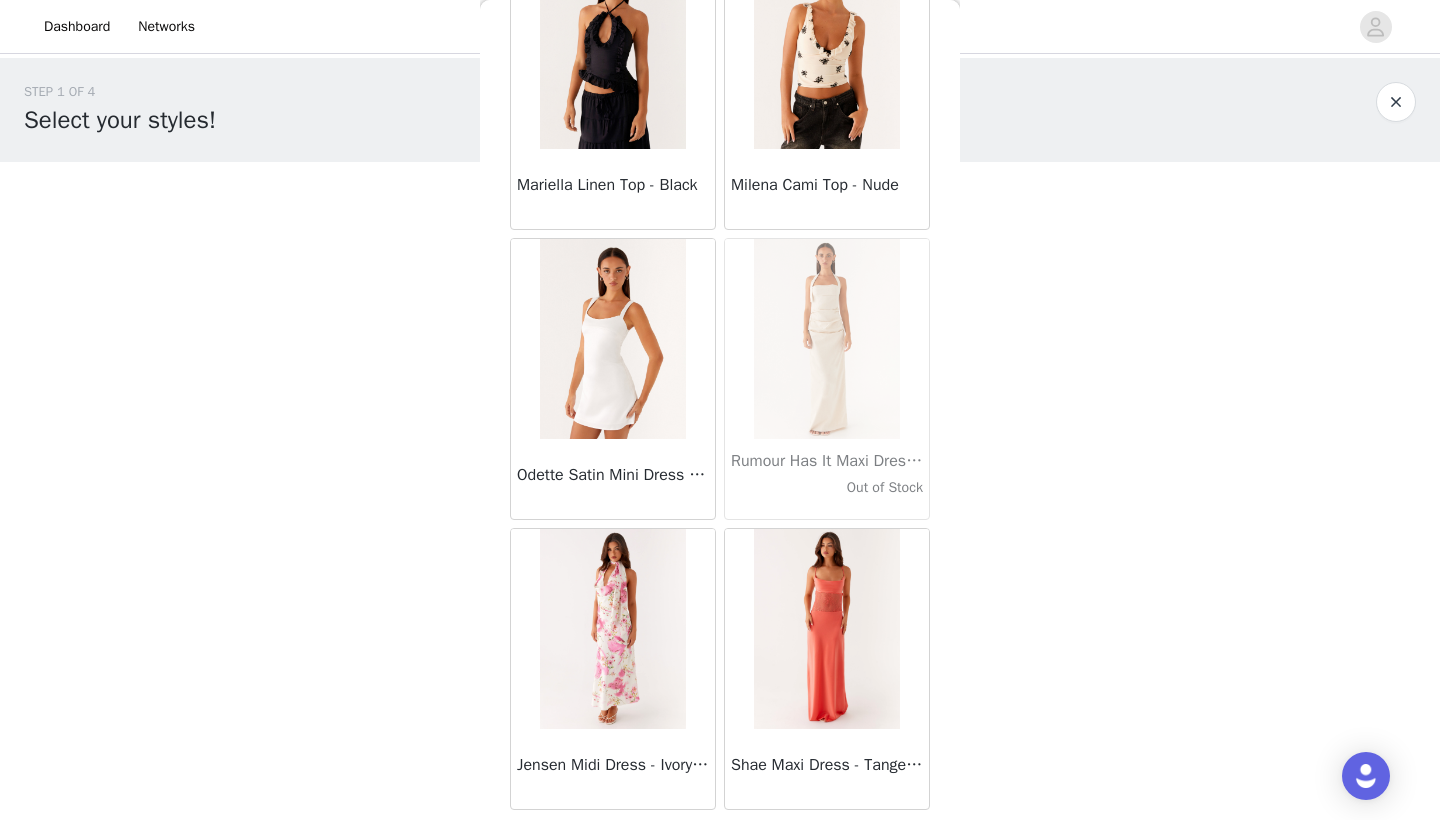 scroll, scrollTop: 57297, scrollLeft: 0, axis: vertical 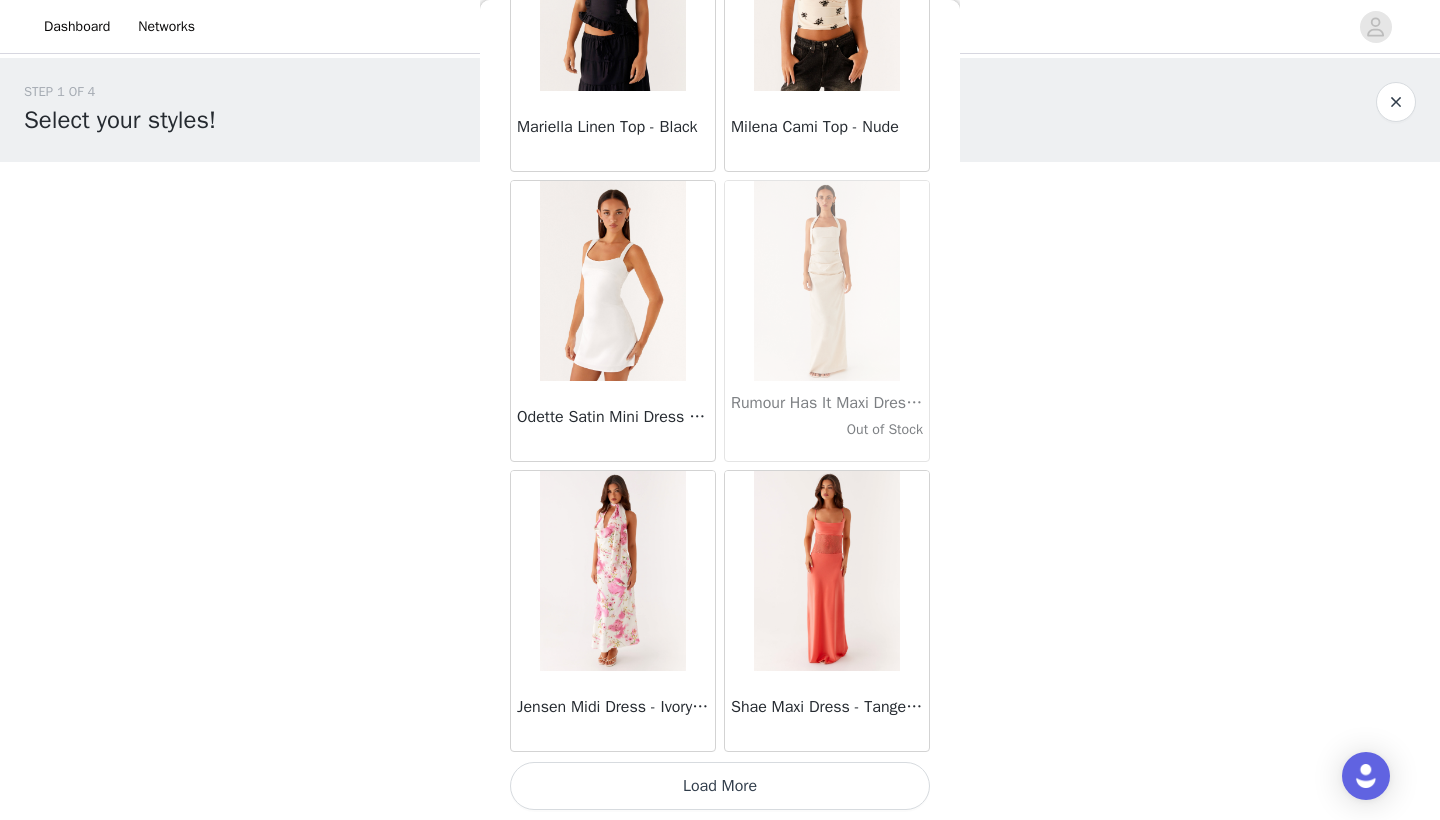click on "Load More" at bounding box center [720, 786] 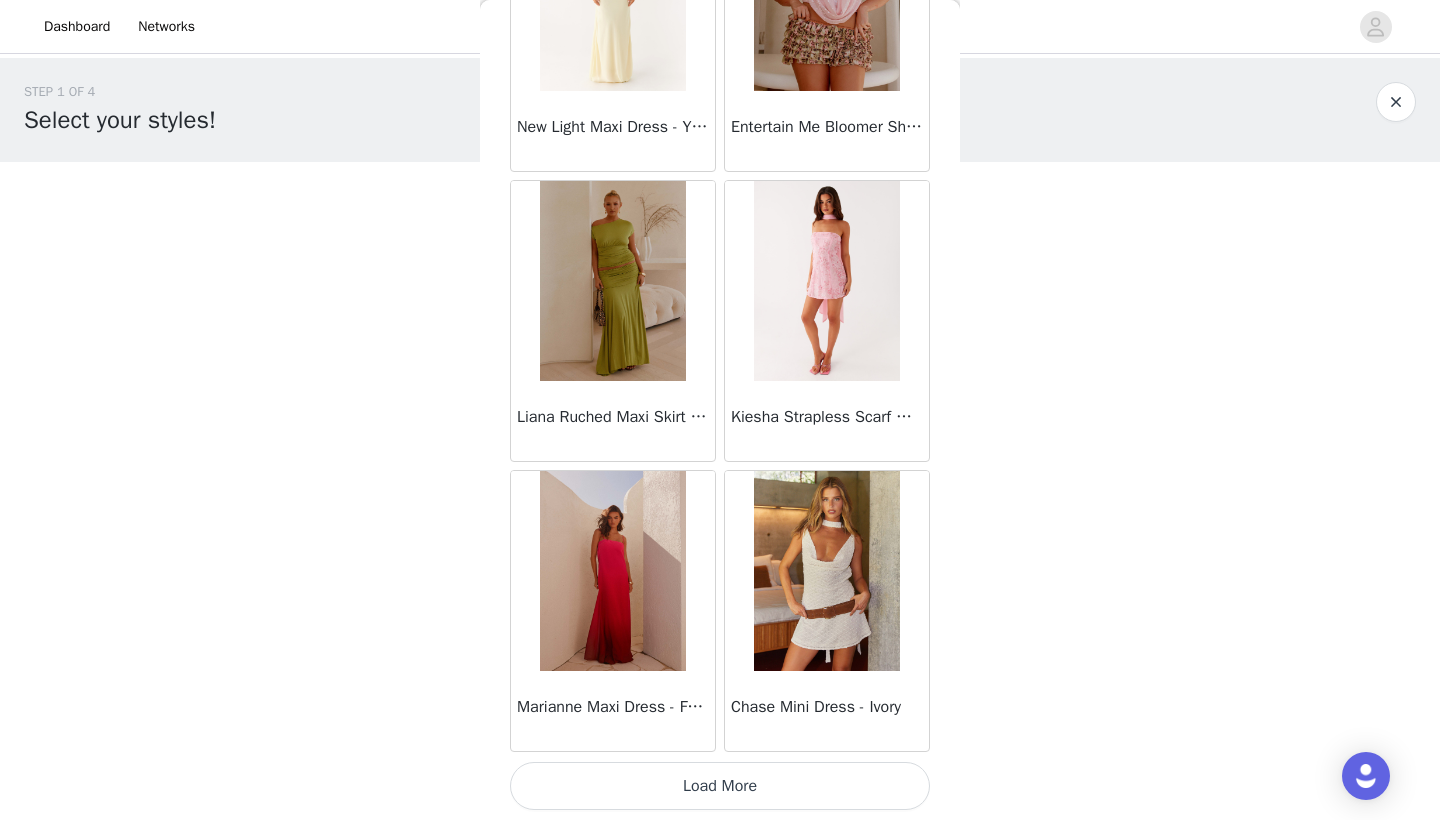 scroll, scrollTop: 60240, scrollLeft: 0, axis: vertical 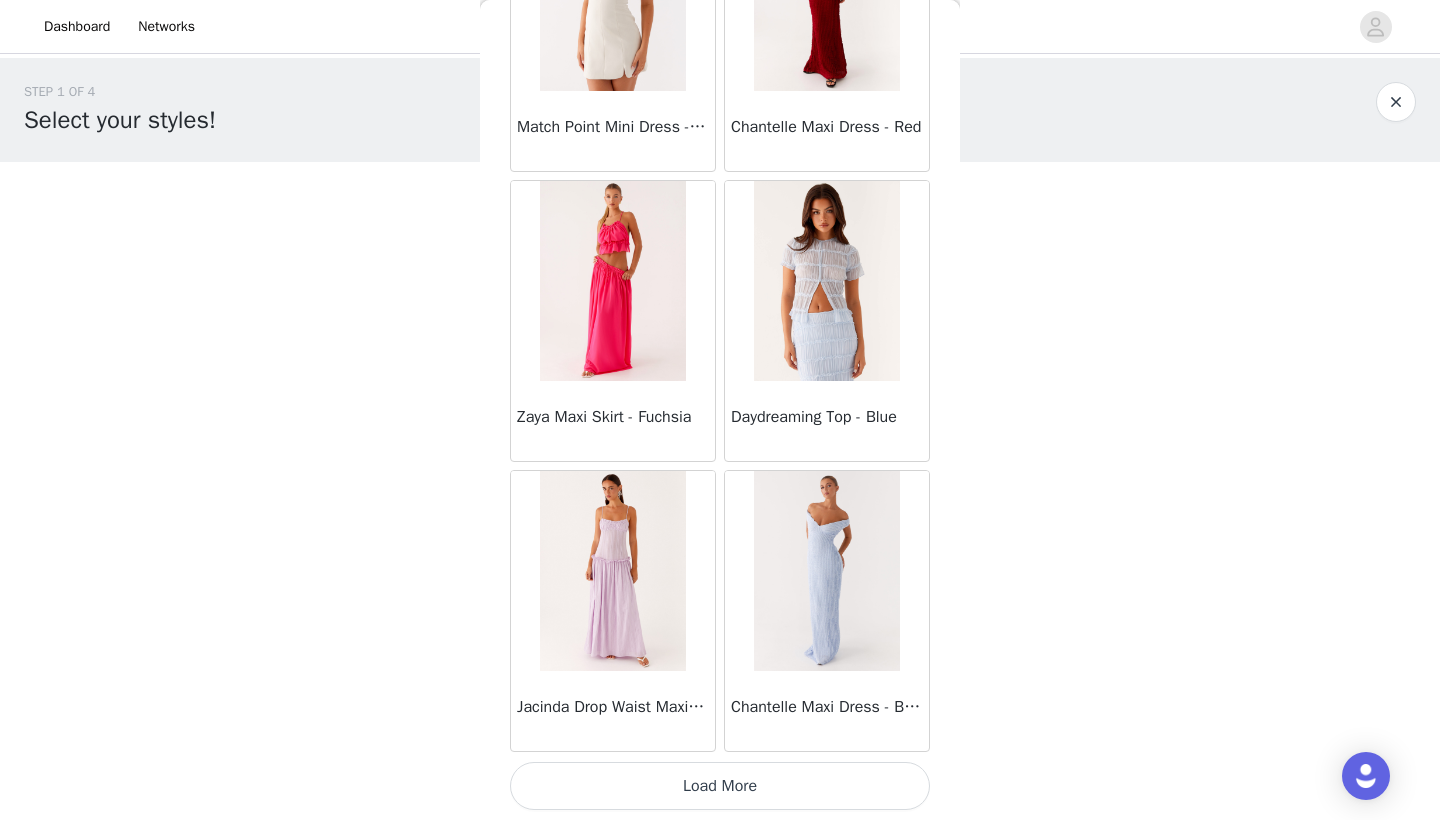 click on "Load More" at bounding box center [720, 786] 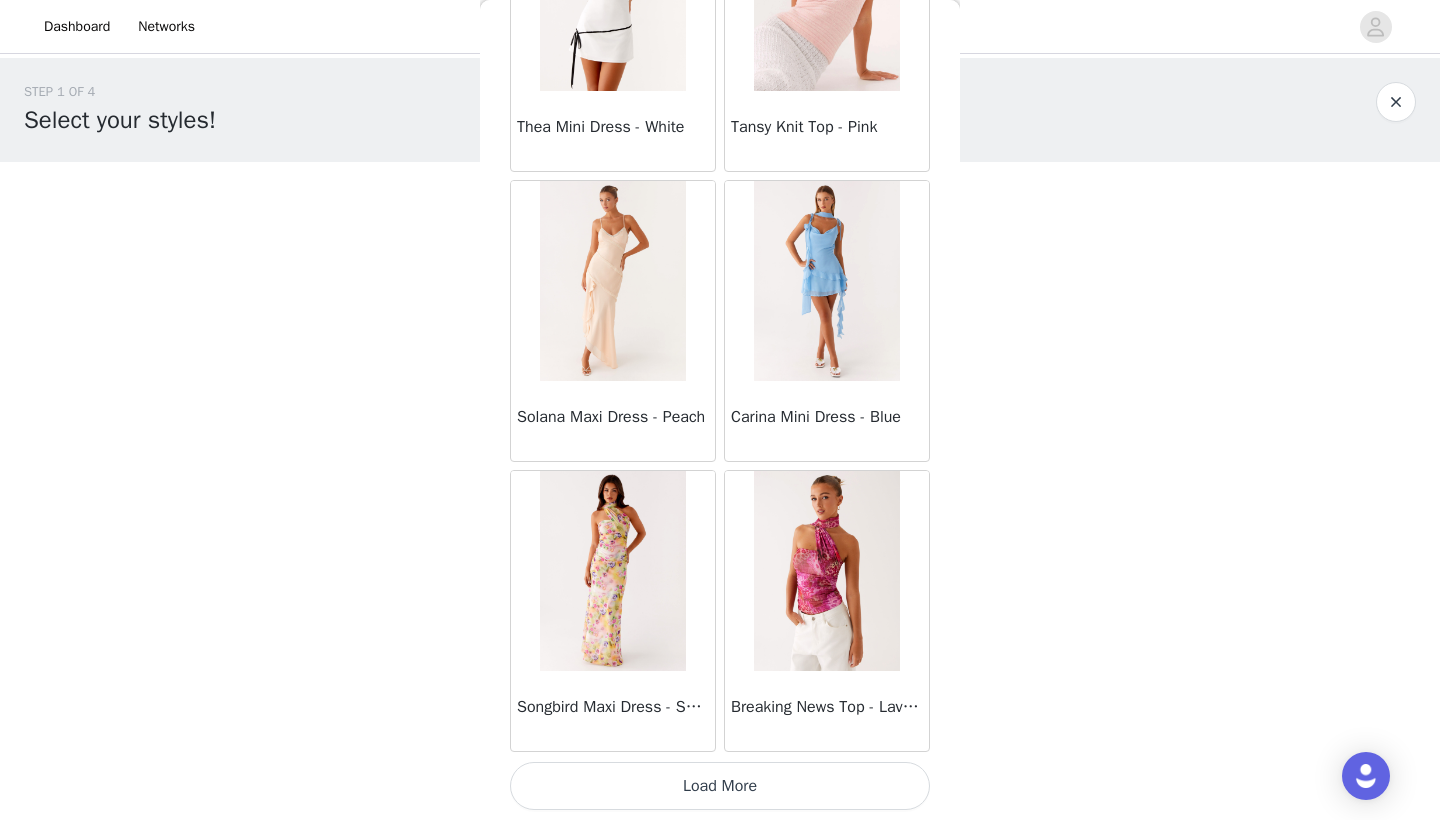 scroll, scrollTop: 66040, scrollLeft: 0, axis: vertical 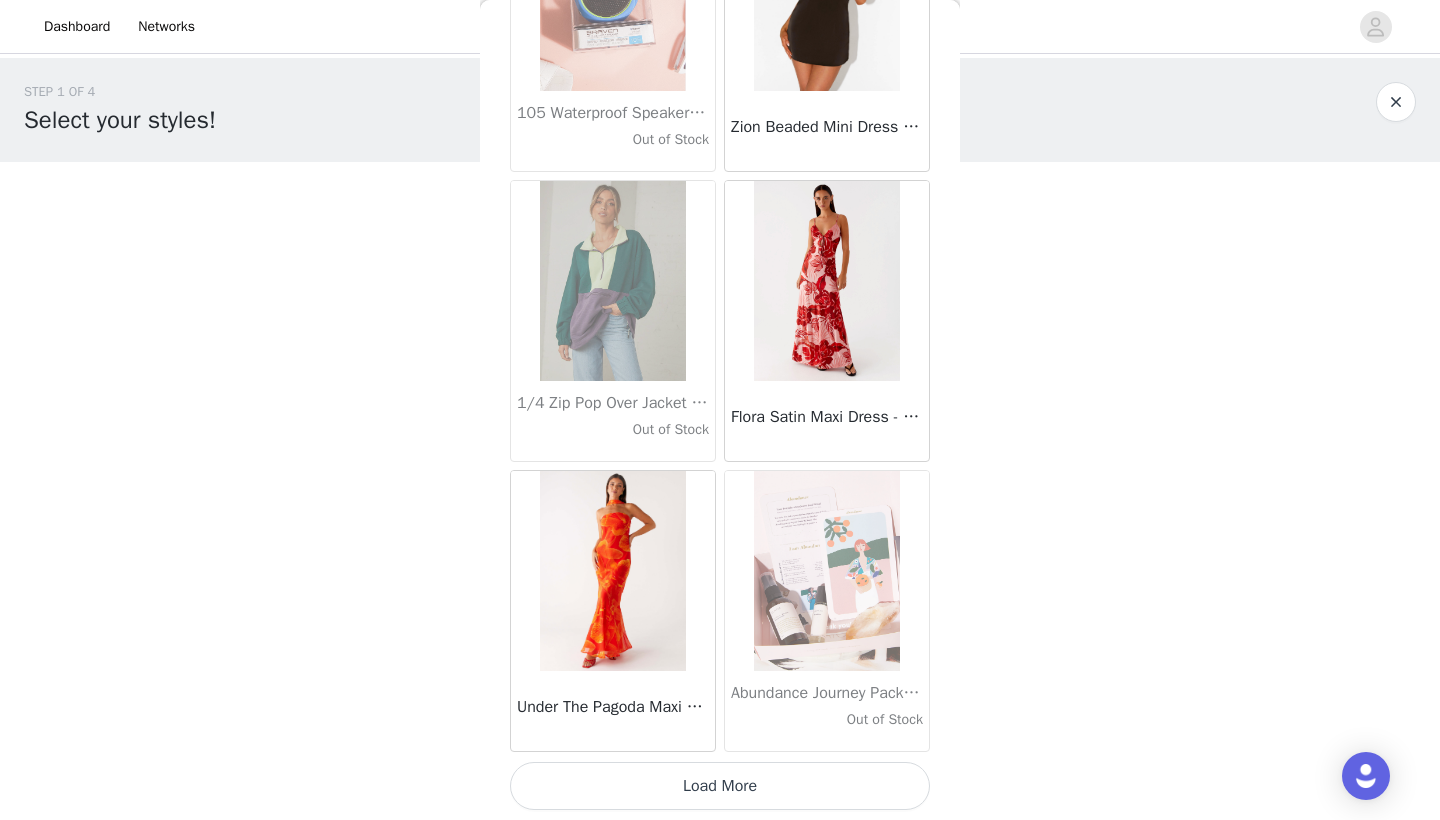 click on "Load More" at bounding box center (720, 786) 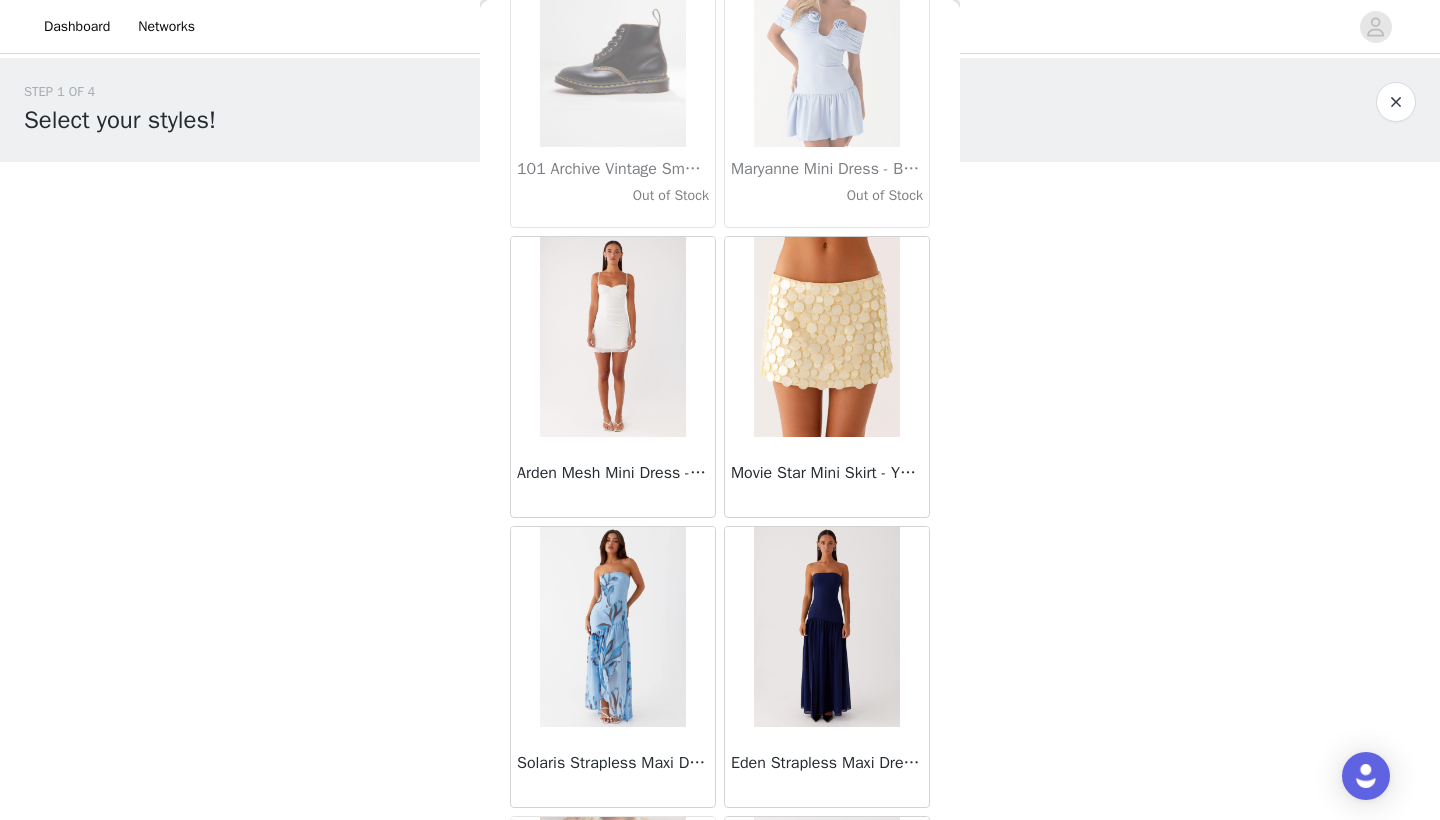 scroll, scrollTop: 71766, scrollLeft: 0, axis: vertical 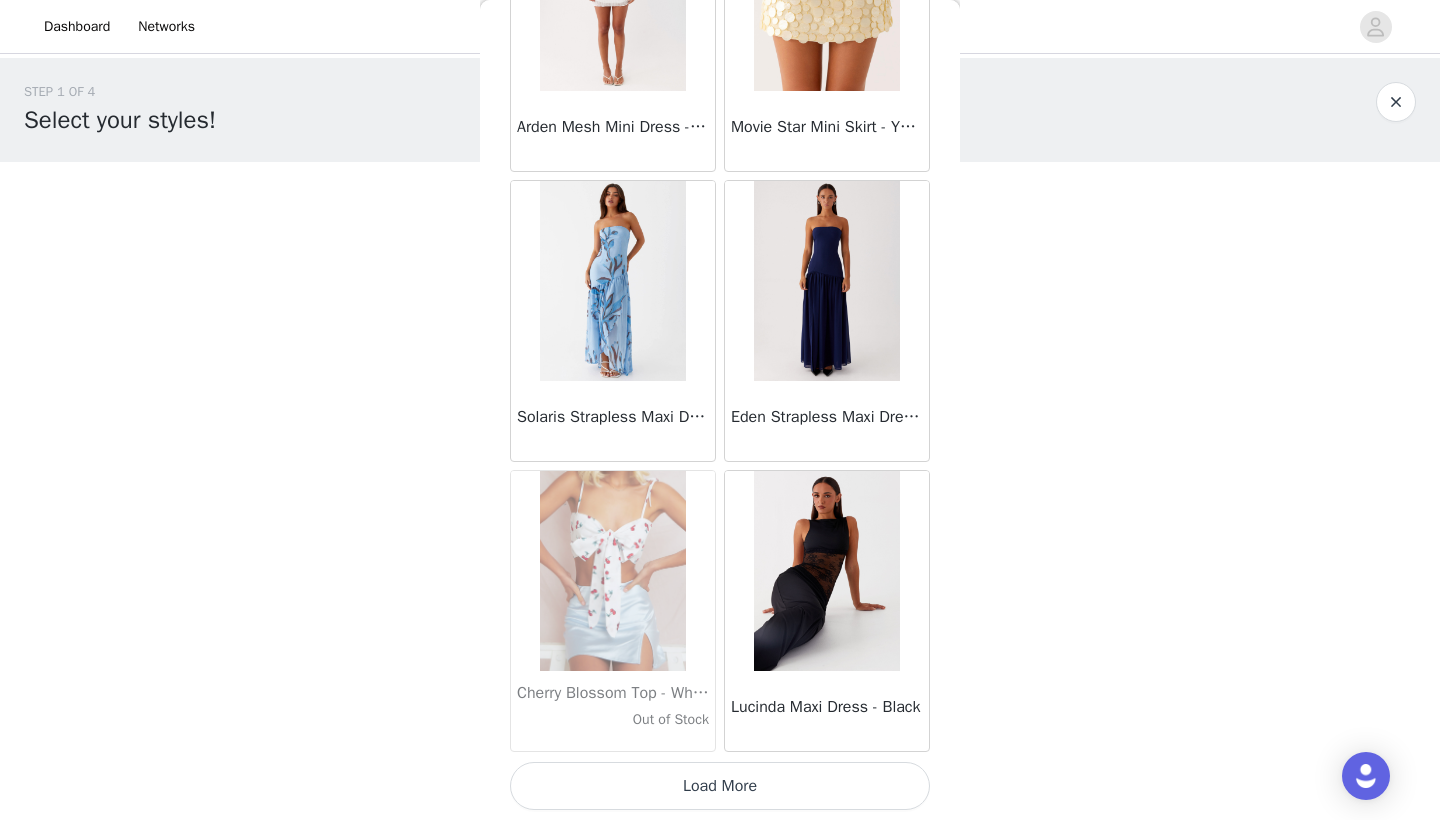 click on "Load More" at bounding box center [720, 786] 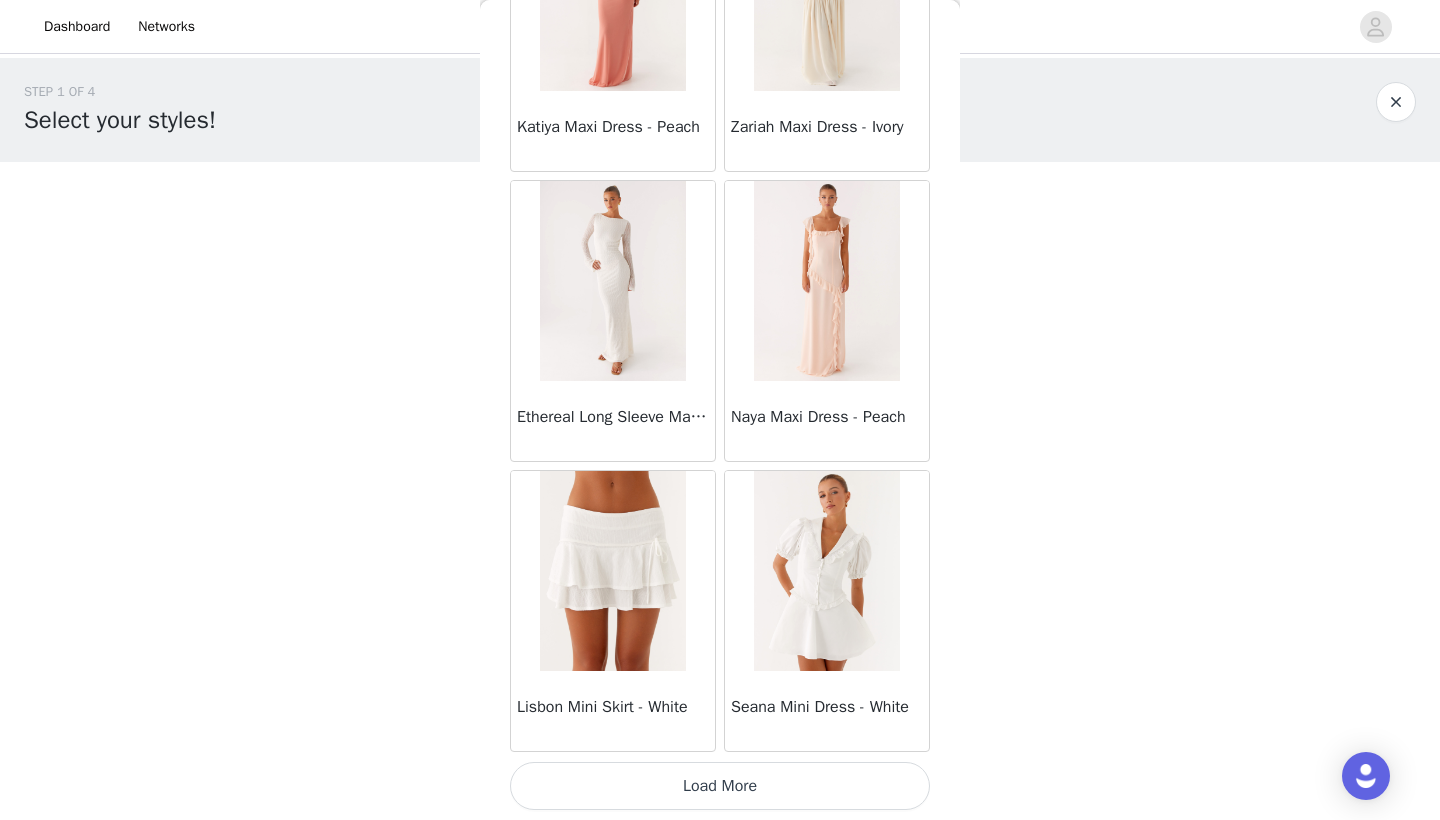 scroll, scrollTop: 74740, scrollLeft: 0, axis: vertical 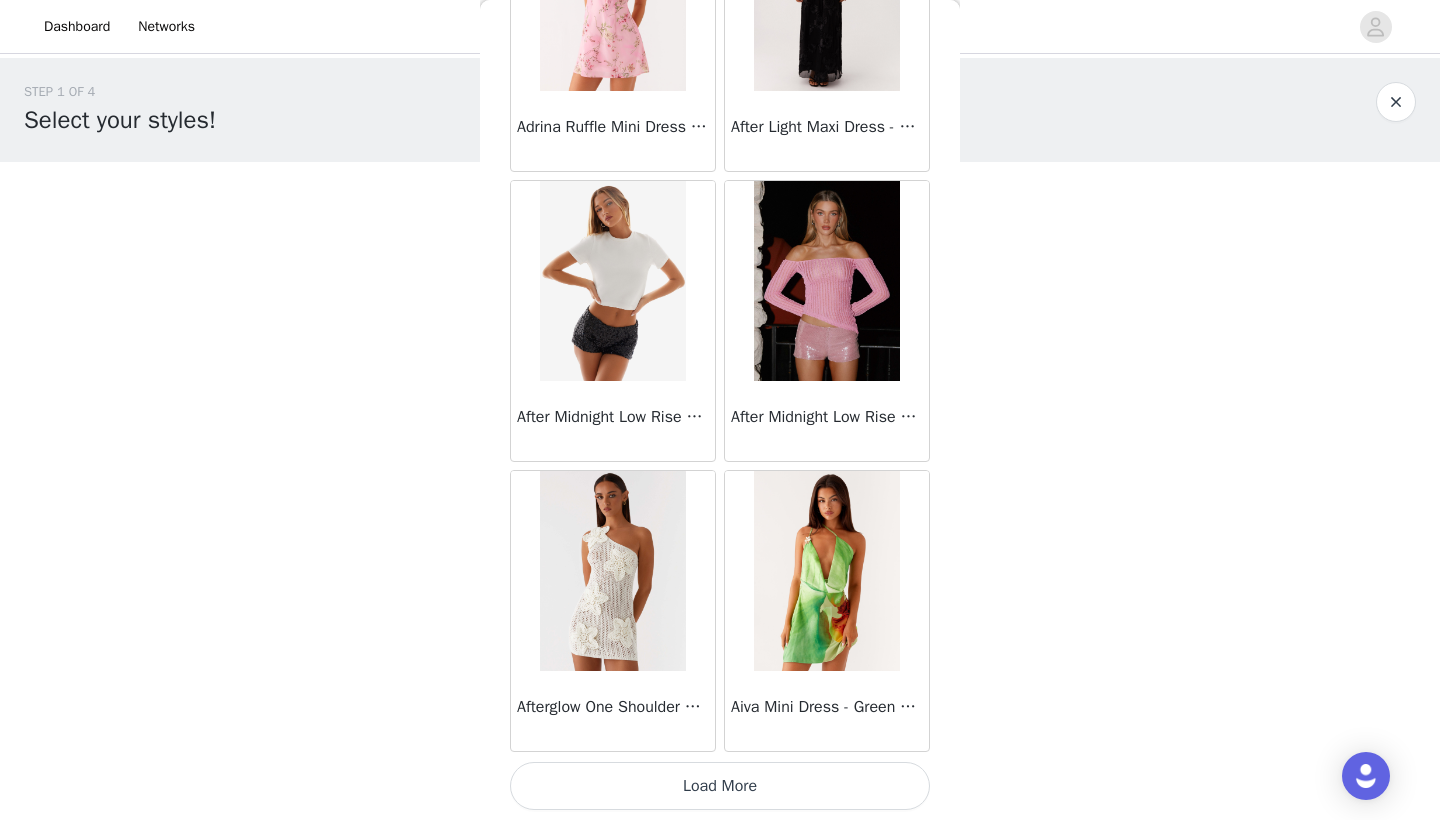 click on "Load More" at bounding box center (720, 786) 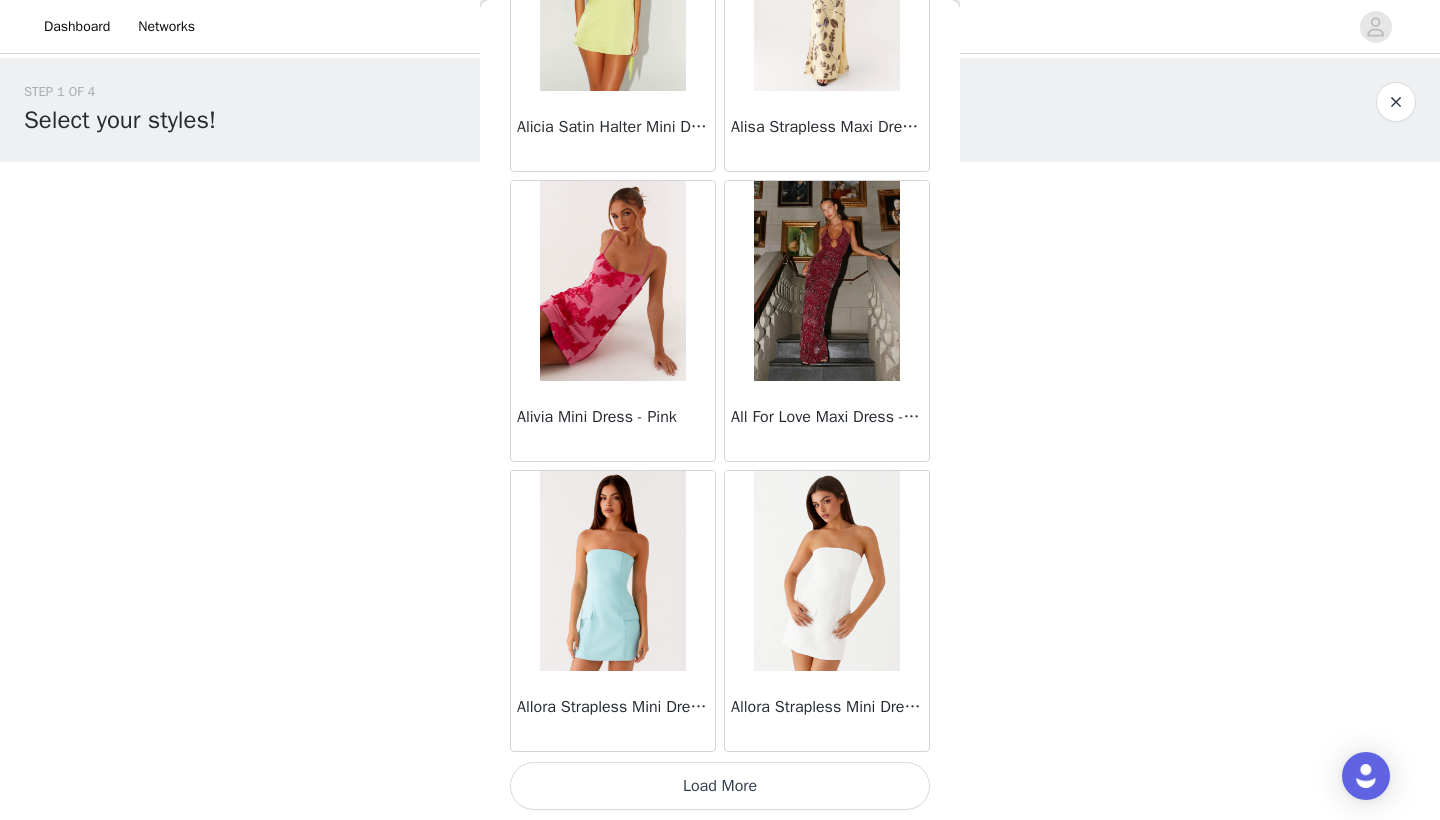 scroll, scrollTop: 80540, scrollLeft: 0, axis: vertical 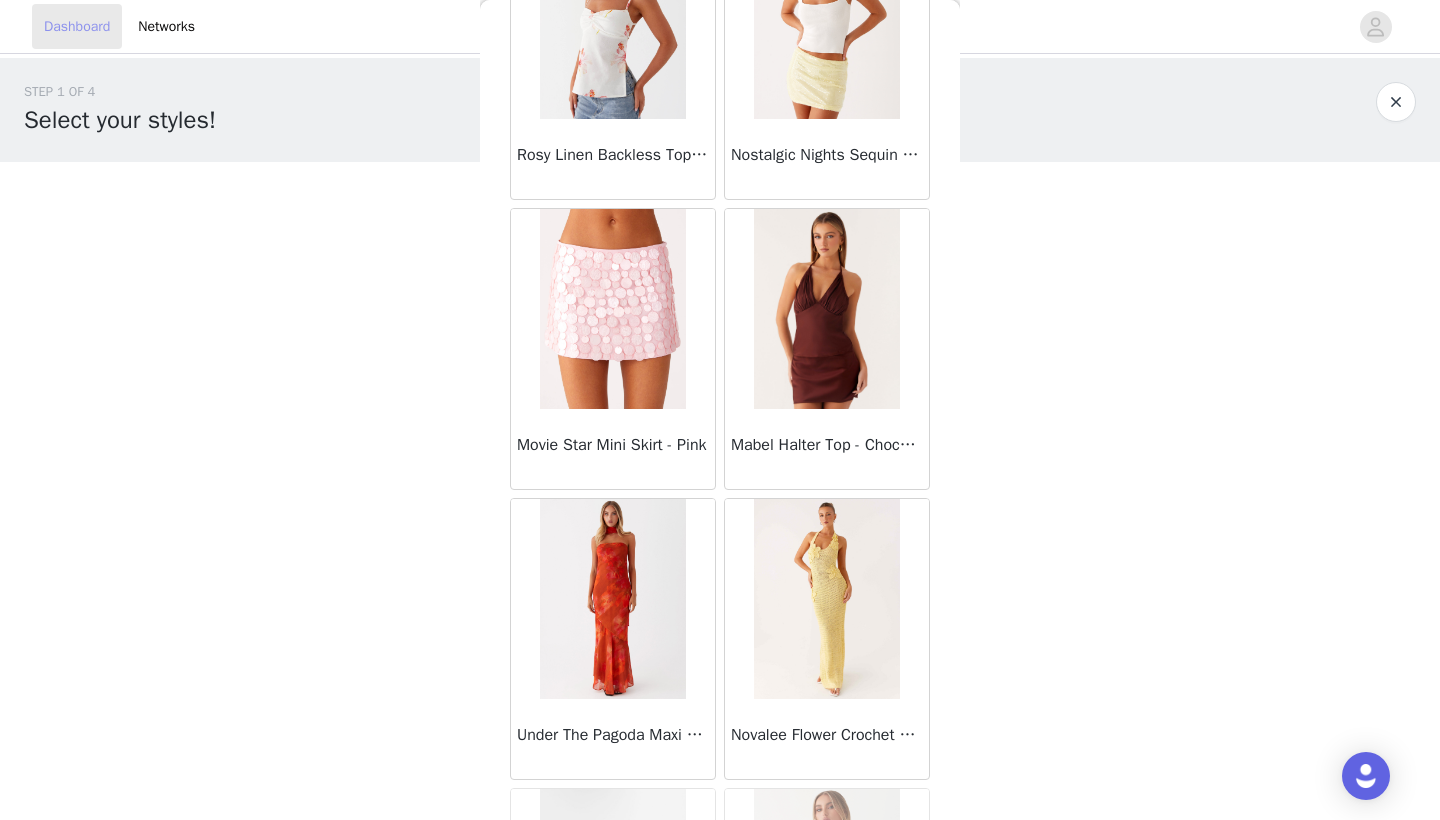 click on "Dashboard" at bounding box center (77, 26) 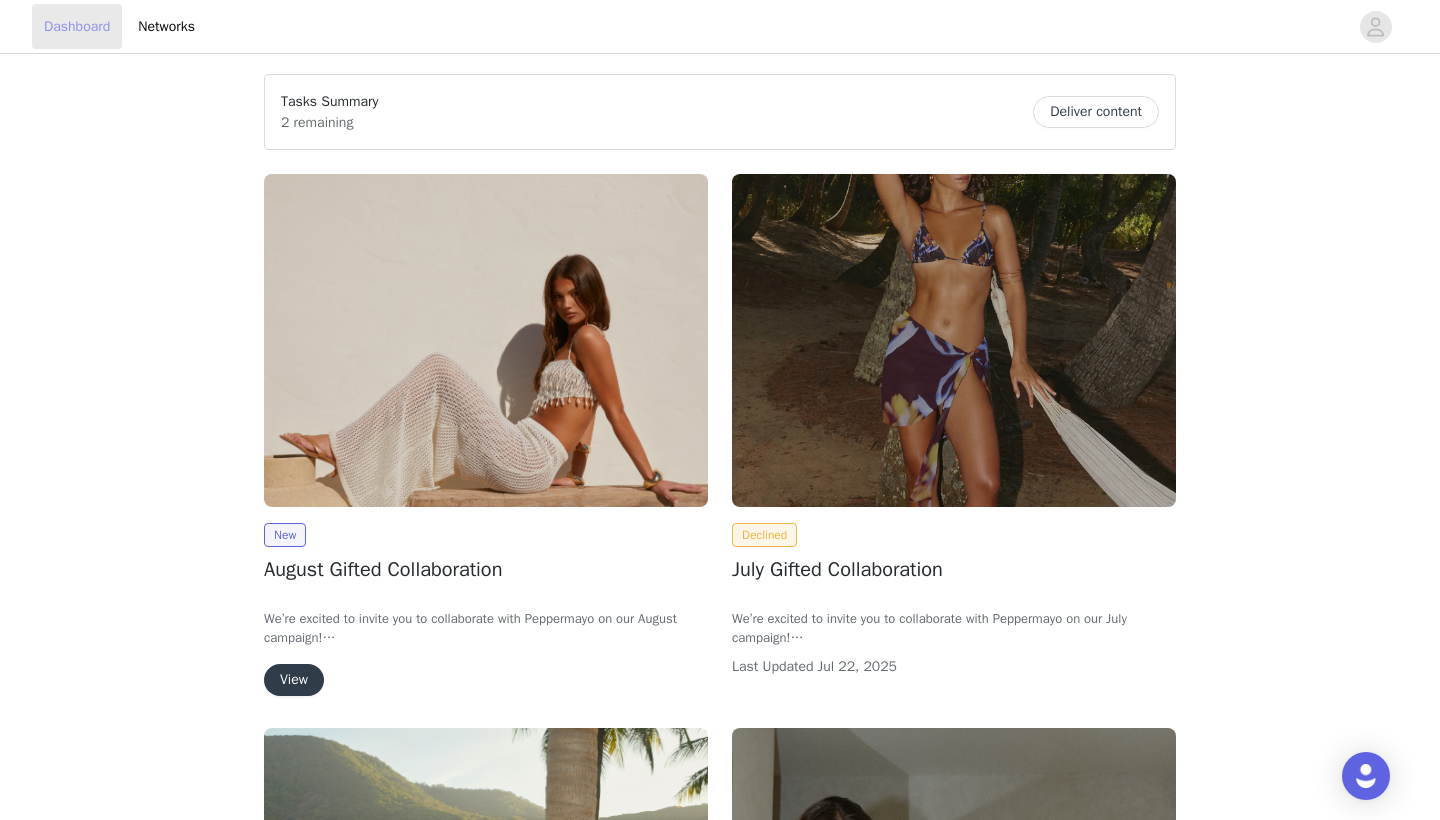 click on "Dashboard" at bounding box center (77, 26) 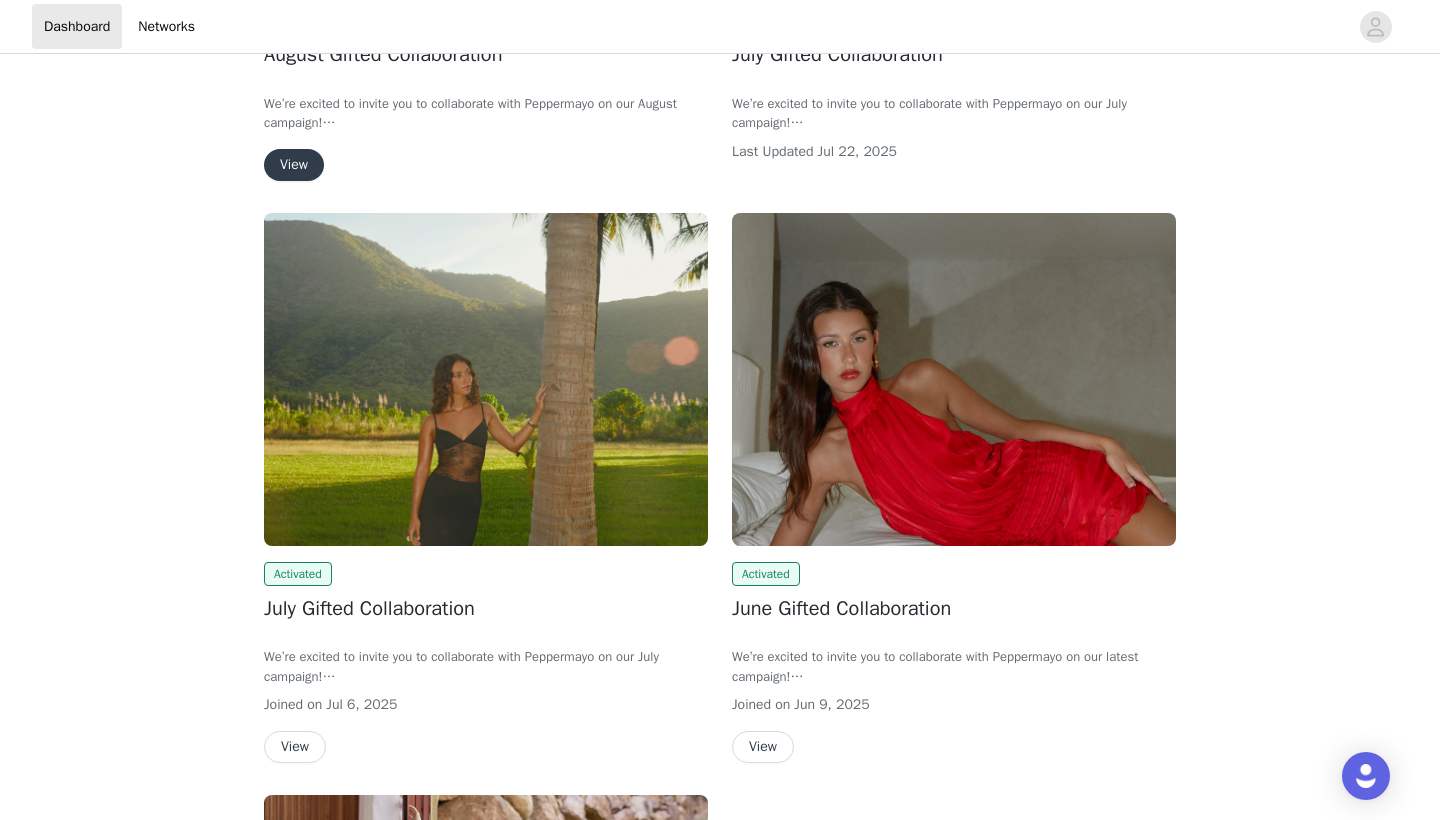 scroll, scrollTop: 513, scrollLeft: 0, axis: vertical 